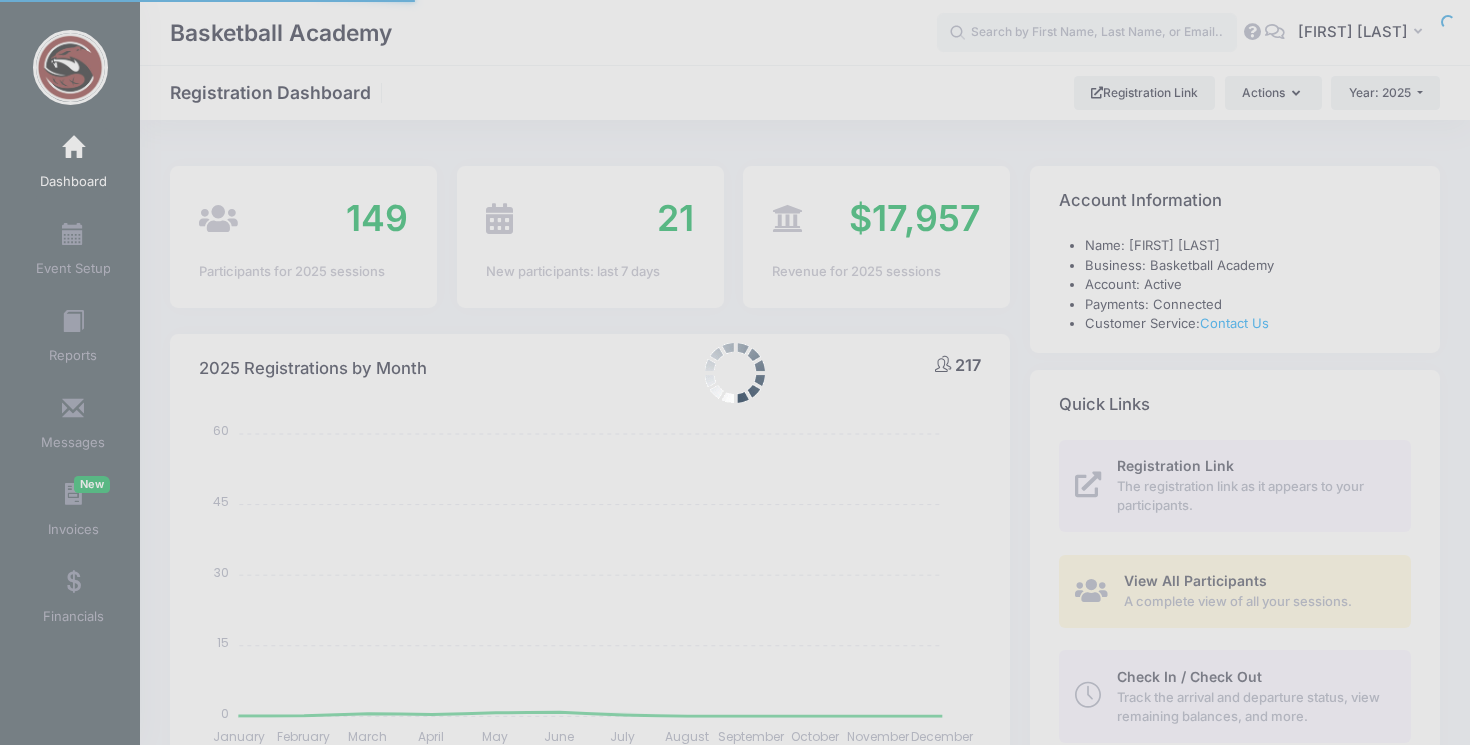 select 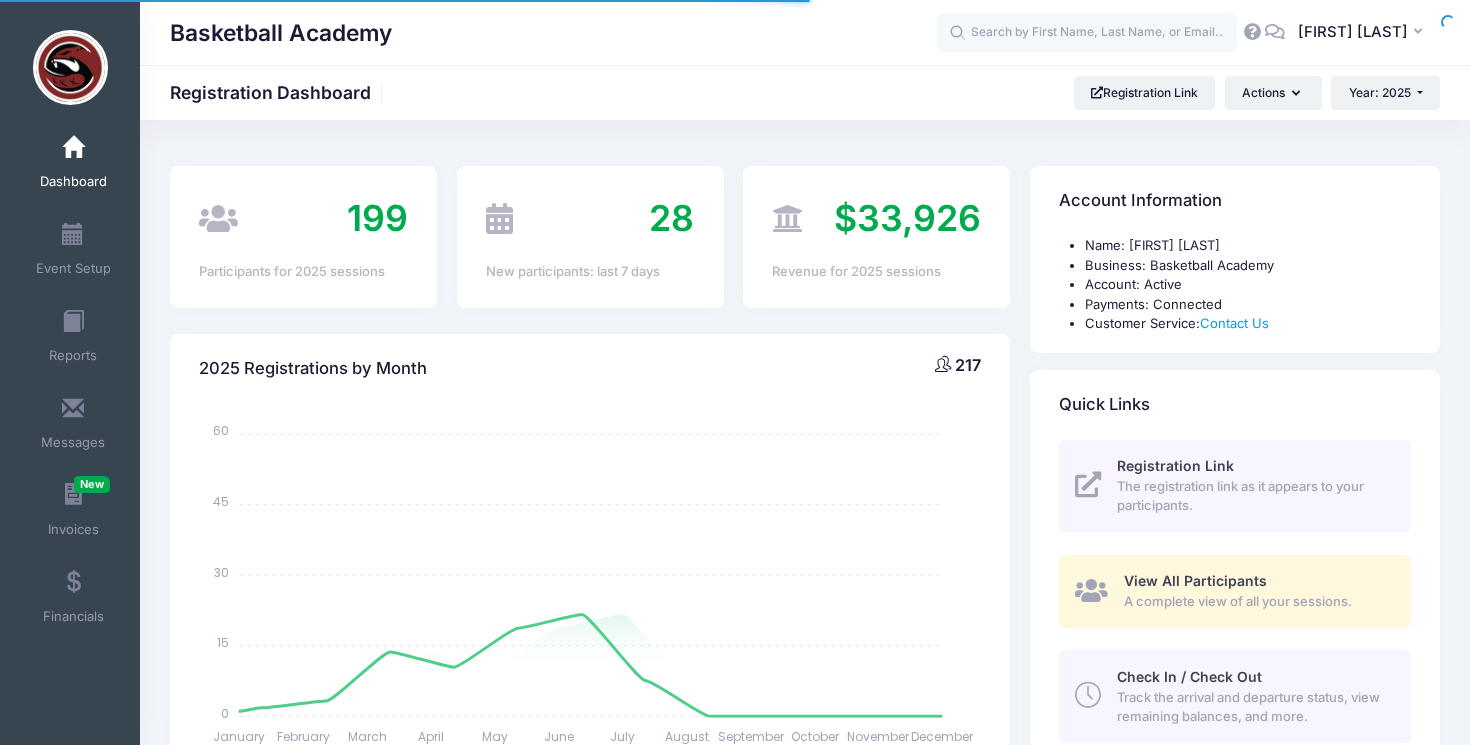 scroll, scrollTop: 0, scrollLeft: 0, axis: both 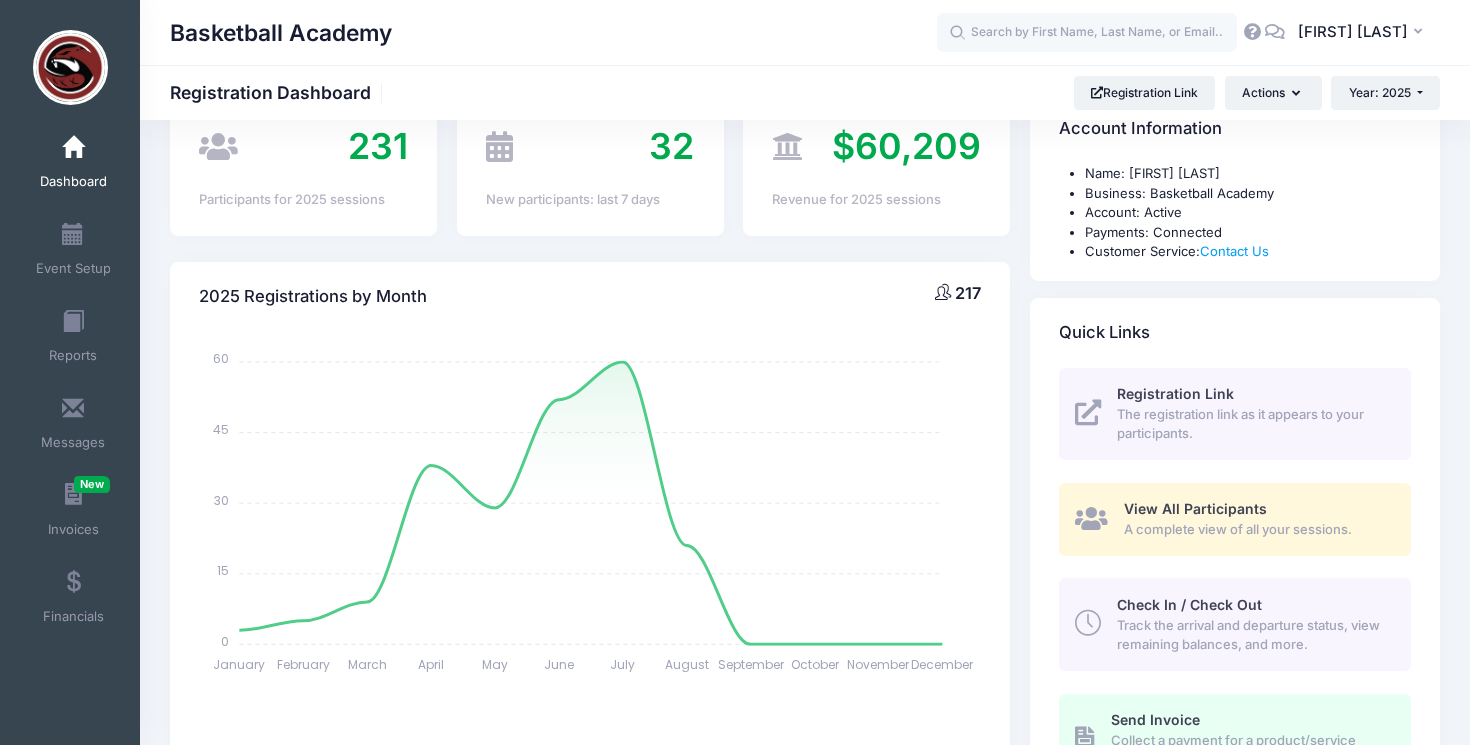 click on "View All Participants" at bounding box center [1195, 508] 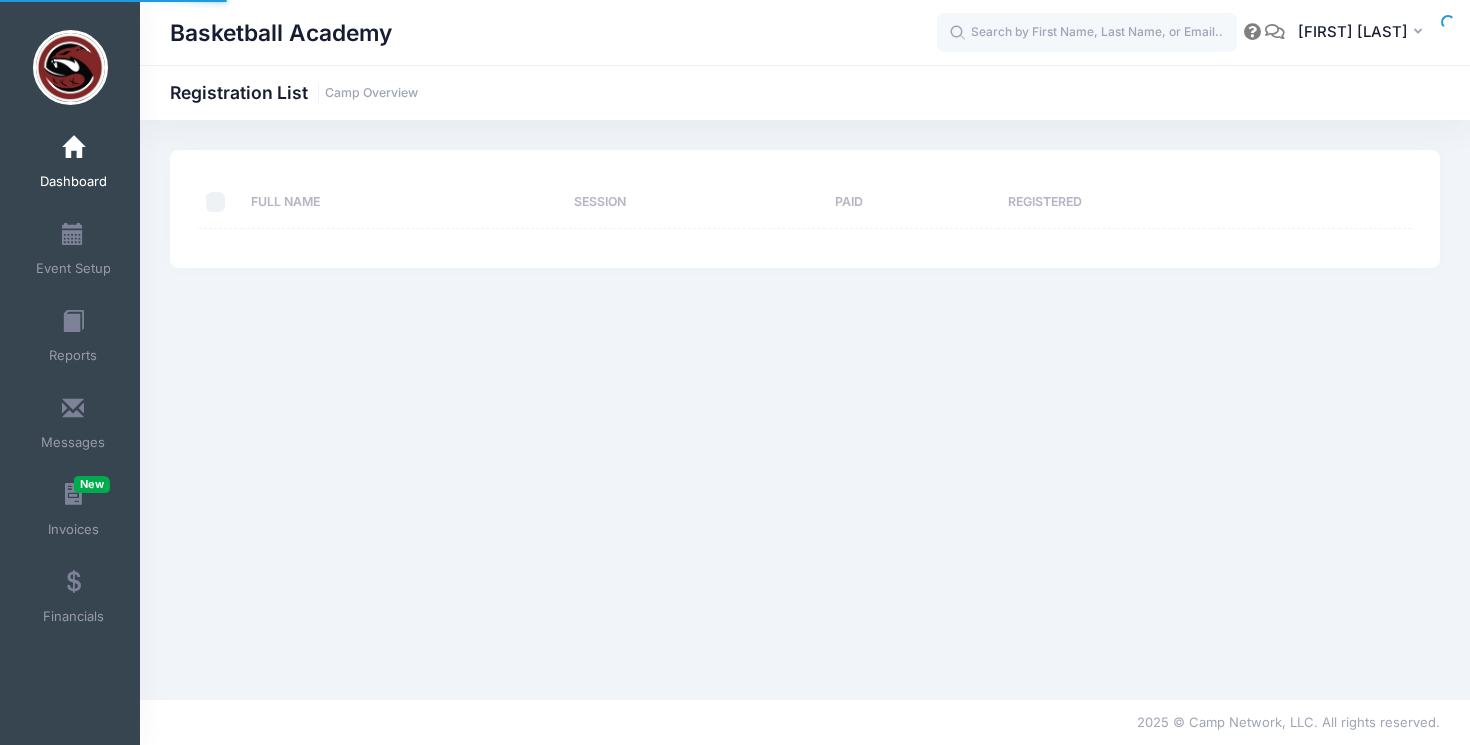 scroll, scrollTop: 0, scrollLeft: 0, axis: both 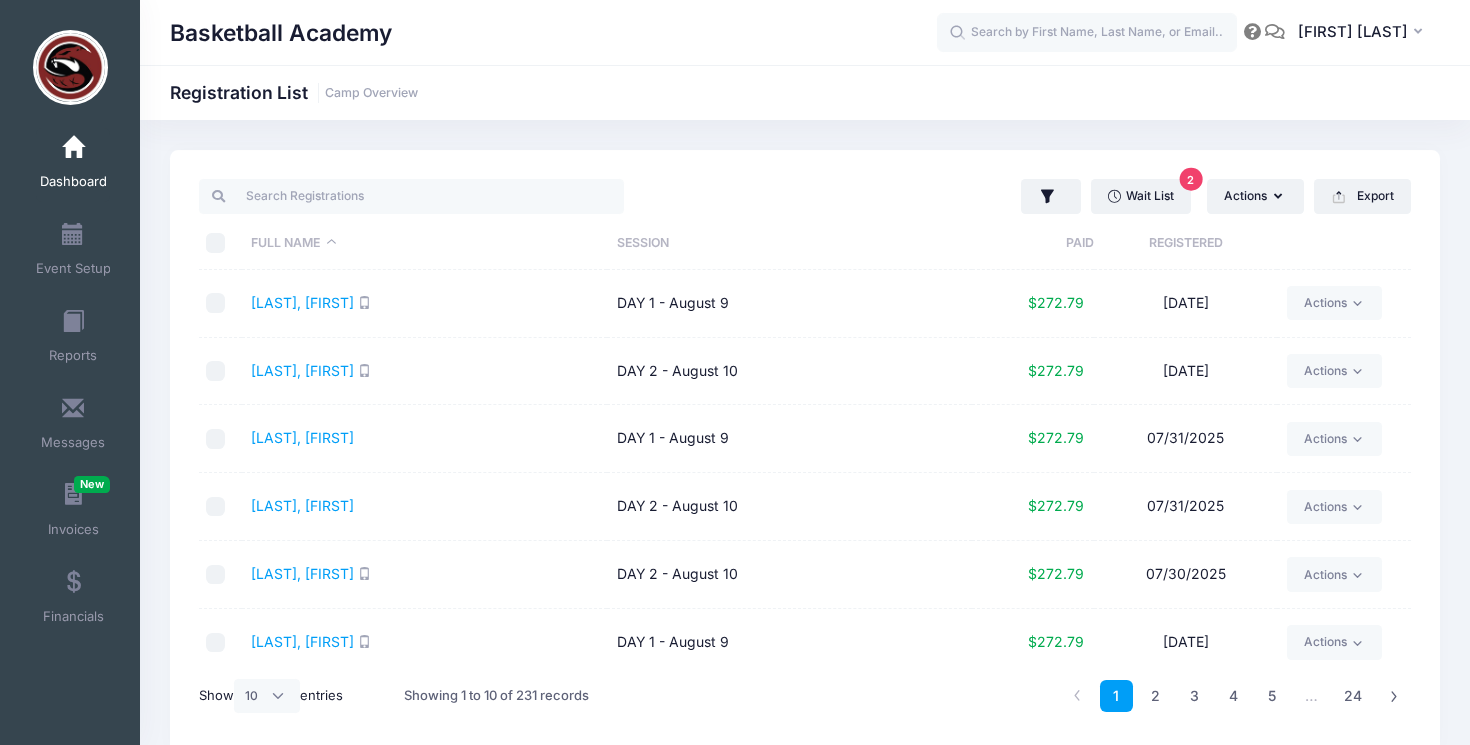 click on "Registered" at bounding box center (1185, 243) 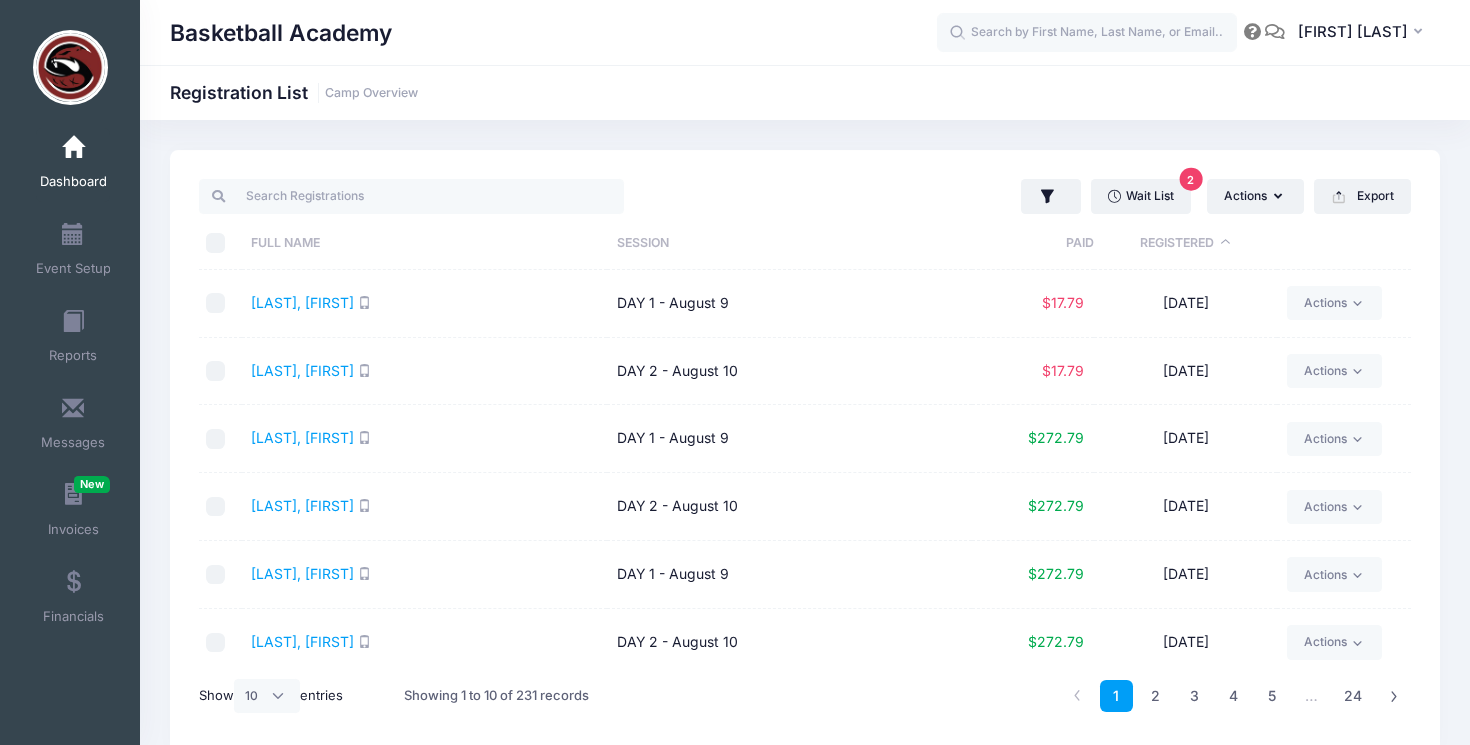 click on "Registered" at bounding box center [1185, 243] 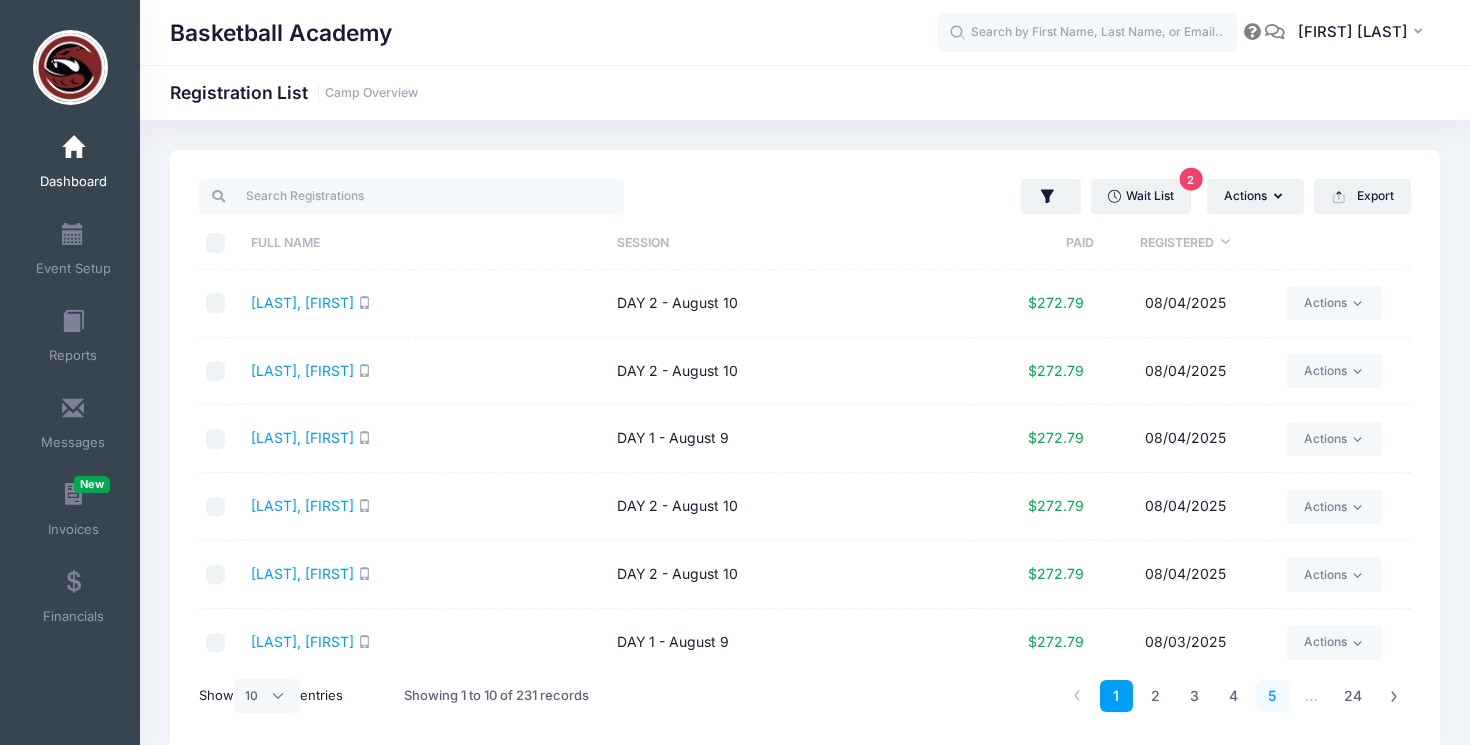click on "5" at bounding box center (1272, 696) 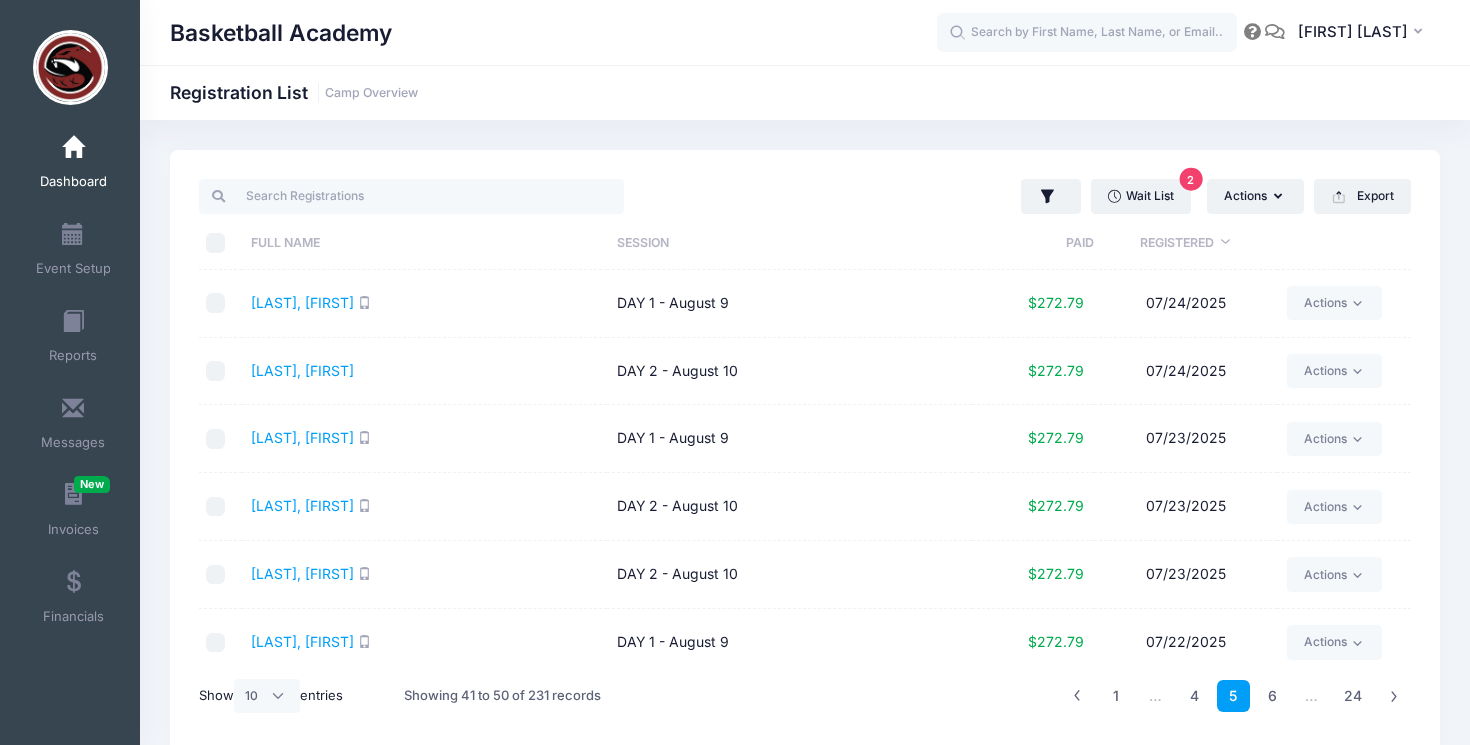 click on "6" at bounding box center [1272, 696] 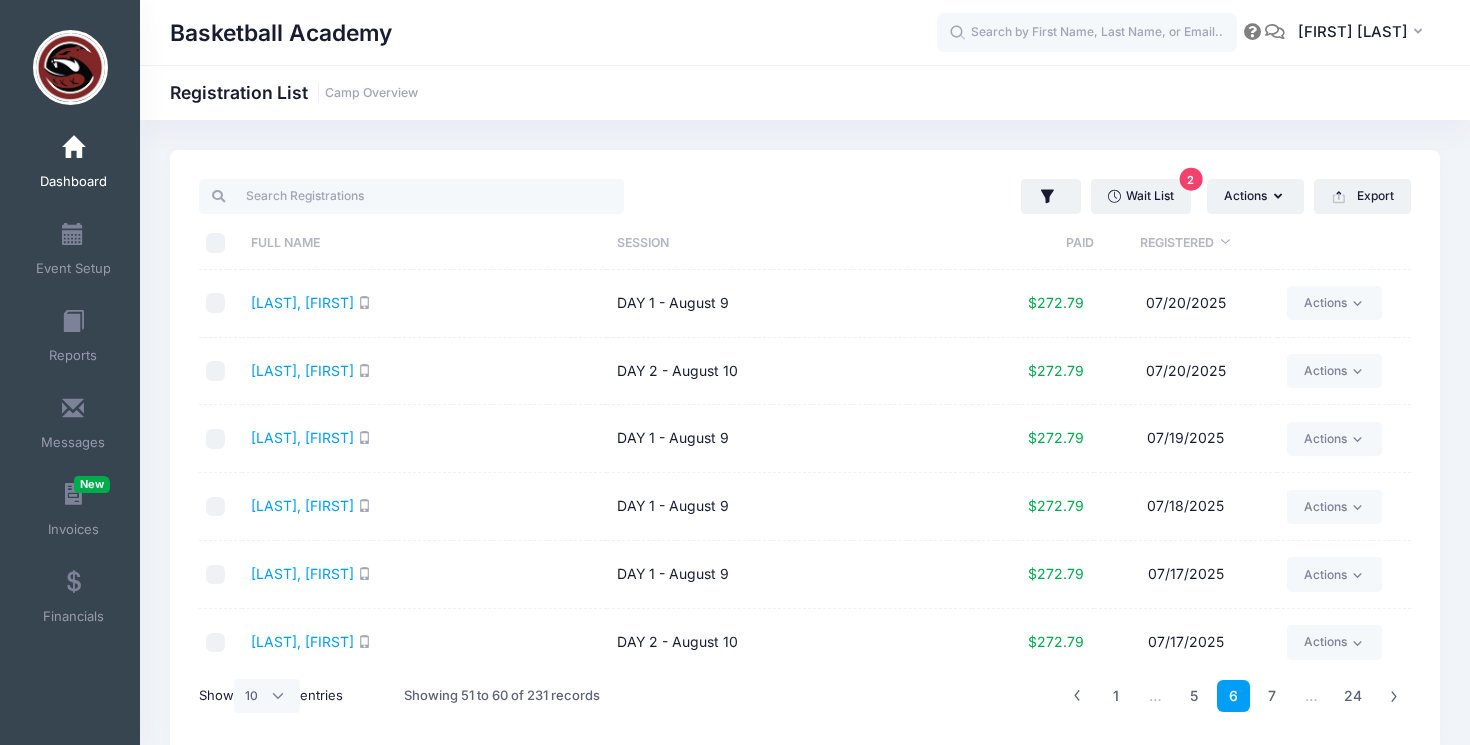 click on "7" at bounding box center (1272, 696) 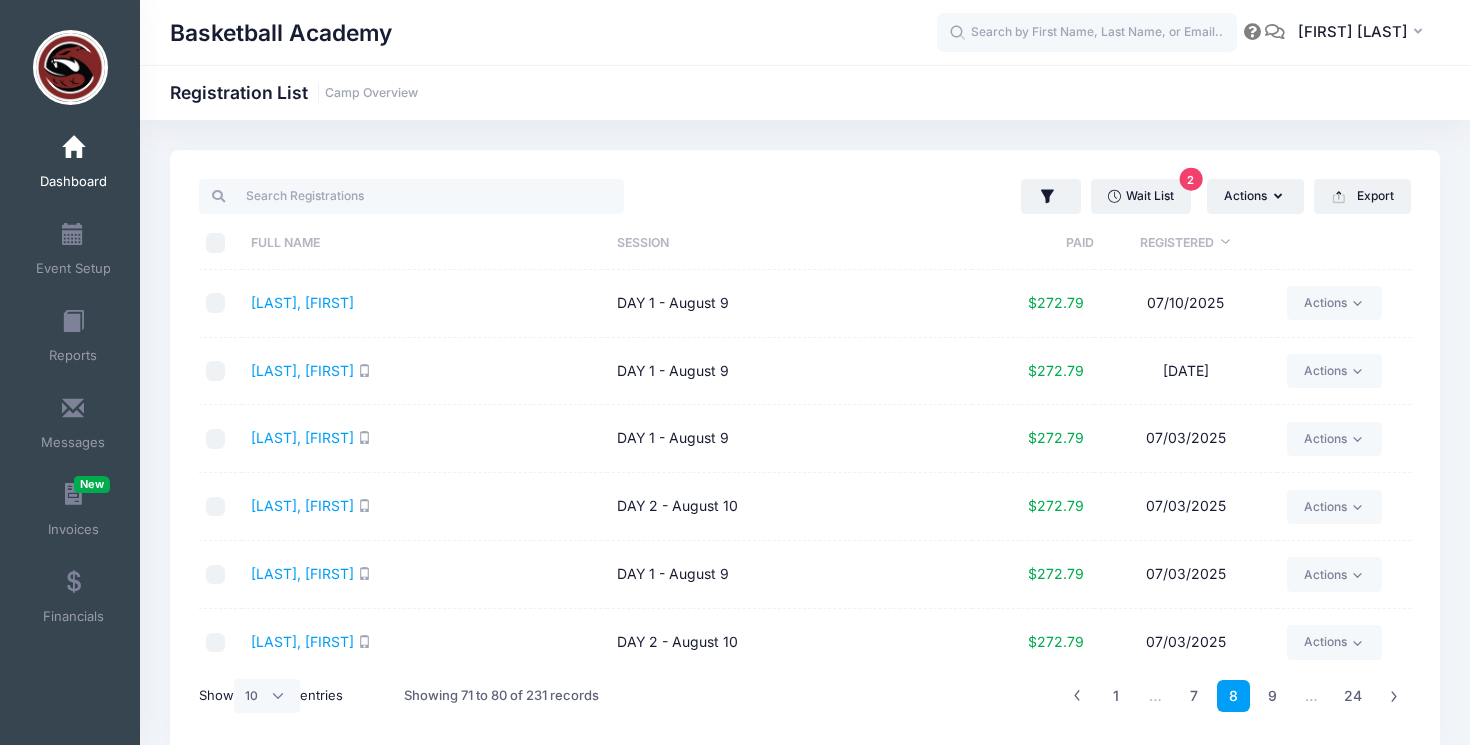 click on "9" at bounding box center [1272, 696] 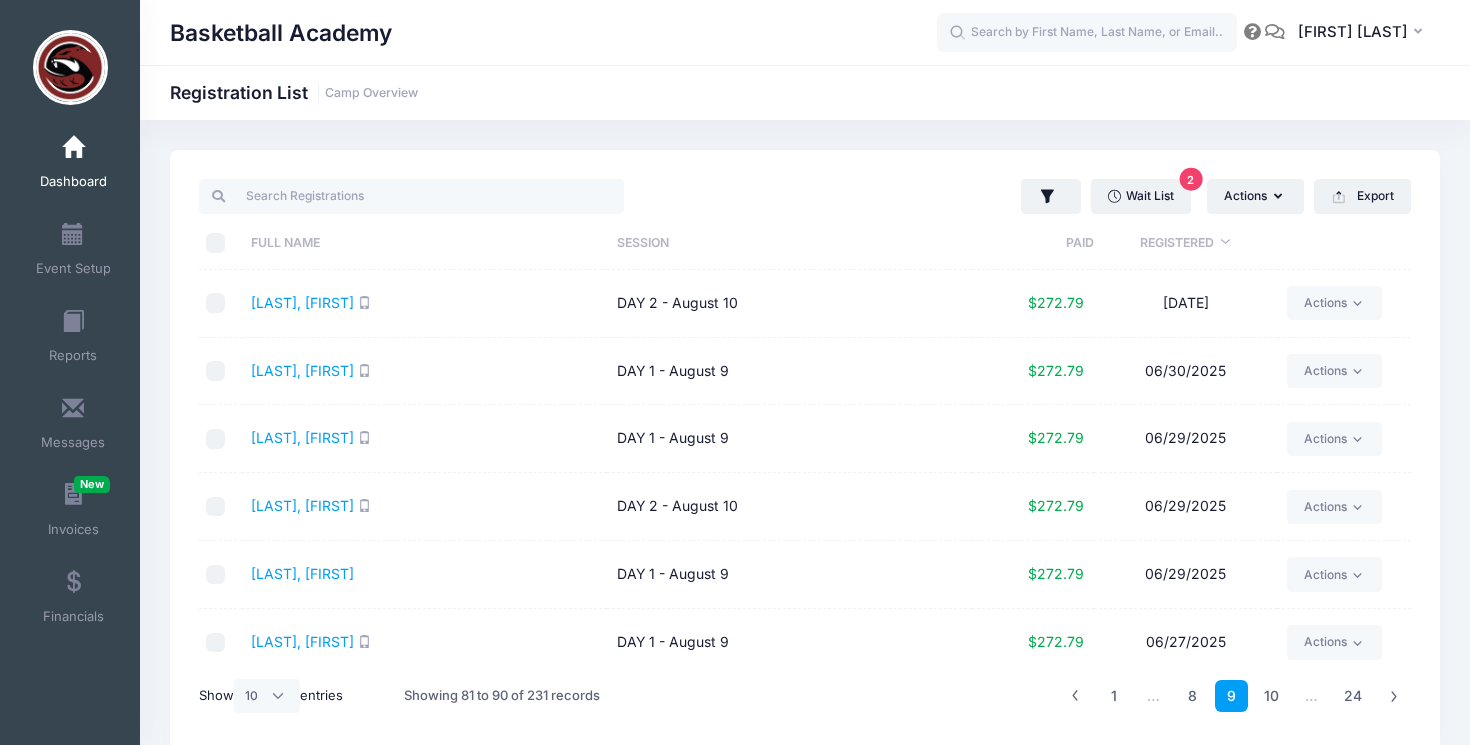 click on "10" at bounding box center [1271, 696] 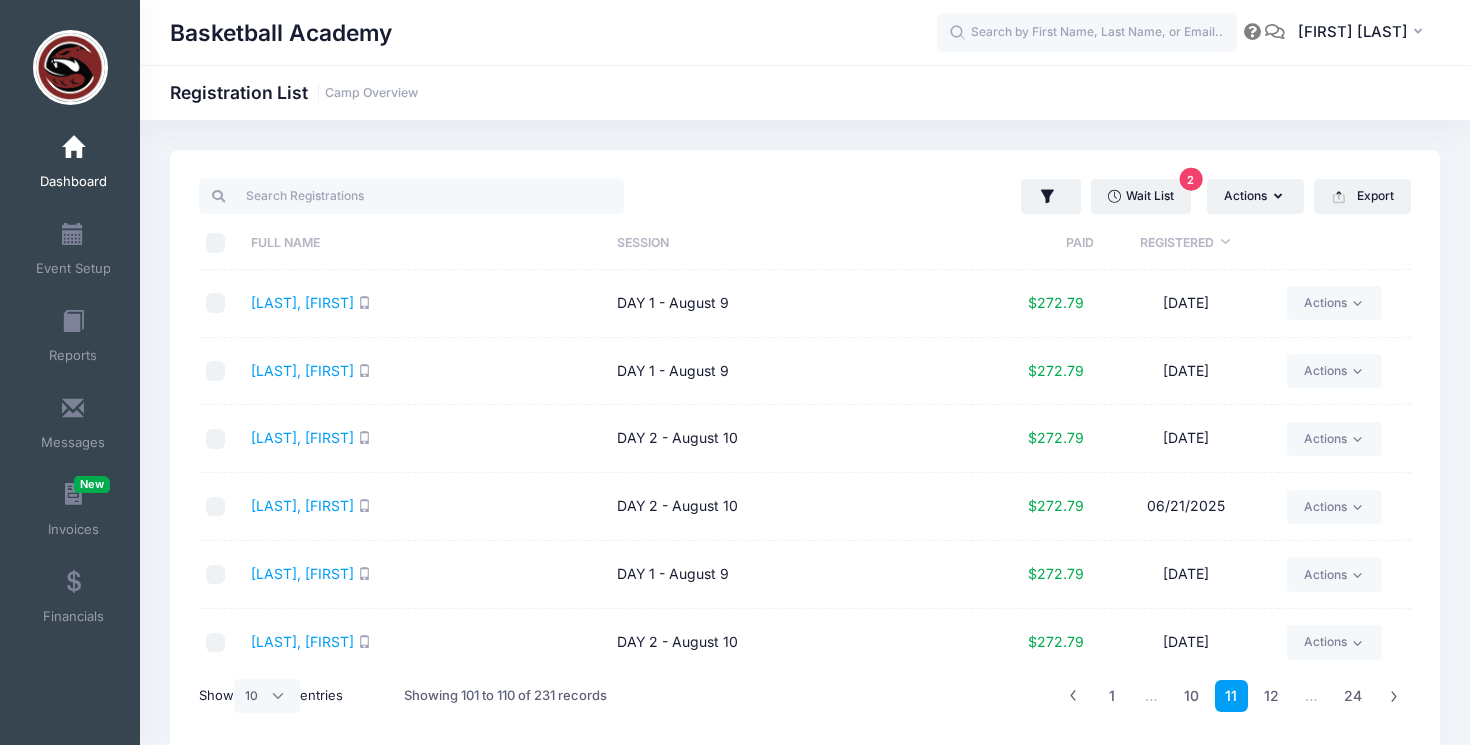 click on "12" at bounding box center [1271, 696] 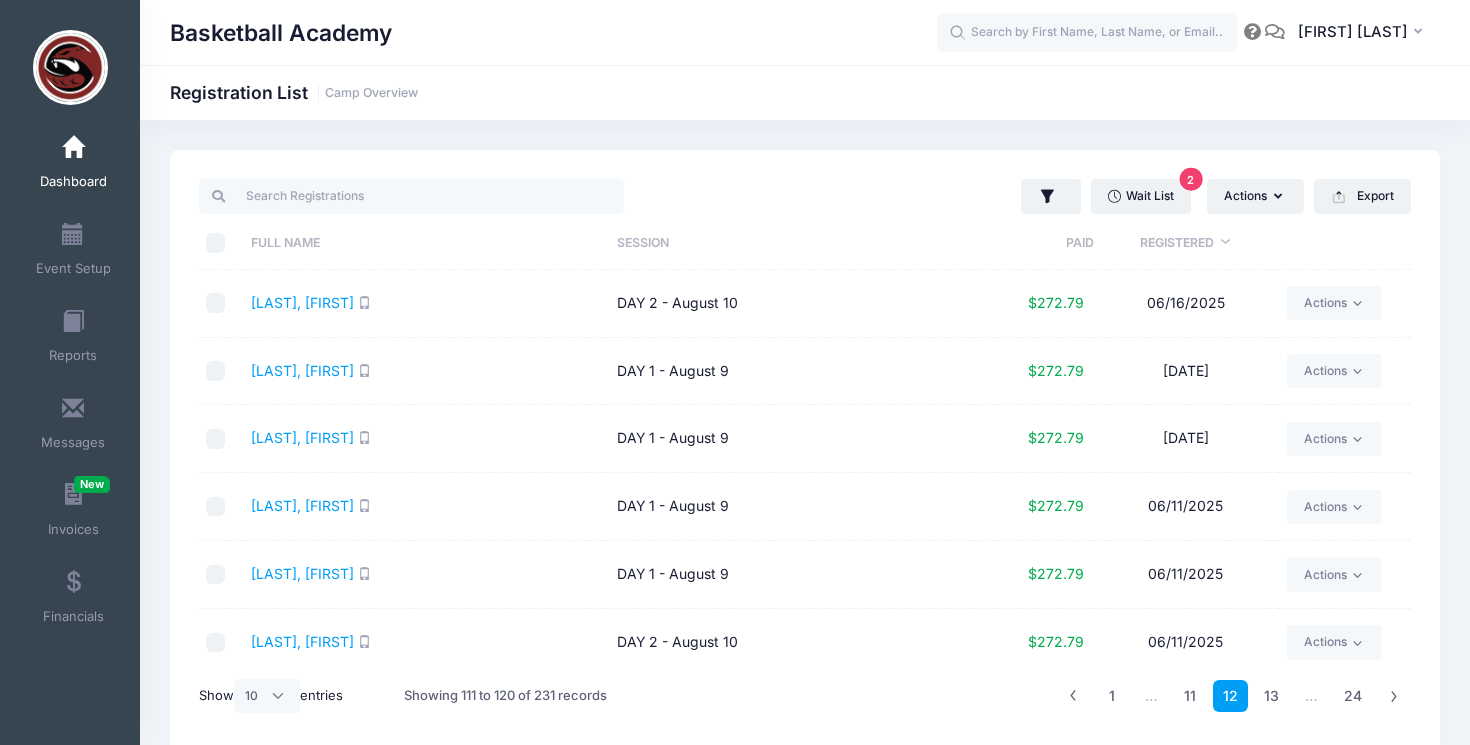 click on "13" at bounding box center [1271, 696] 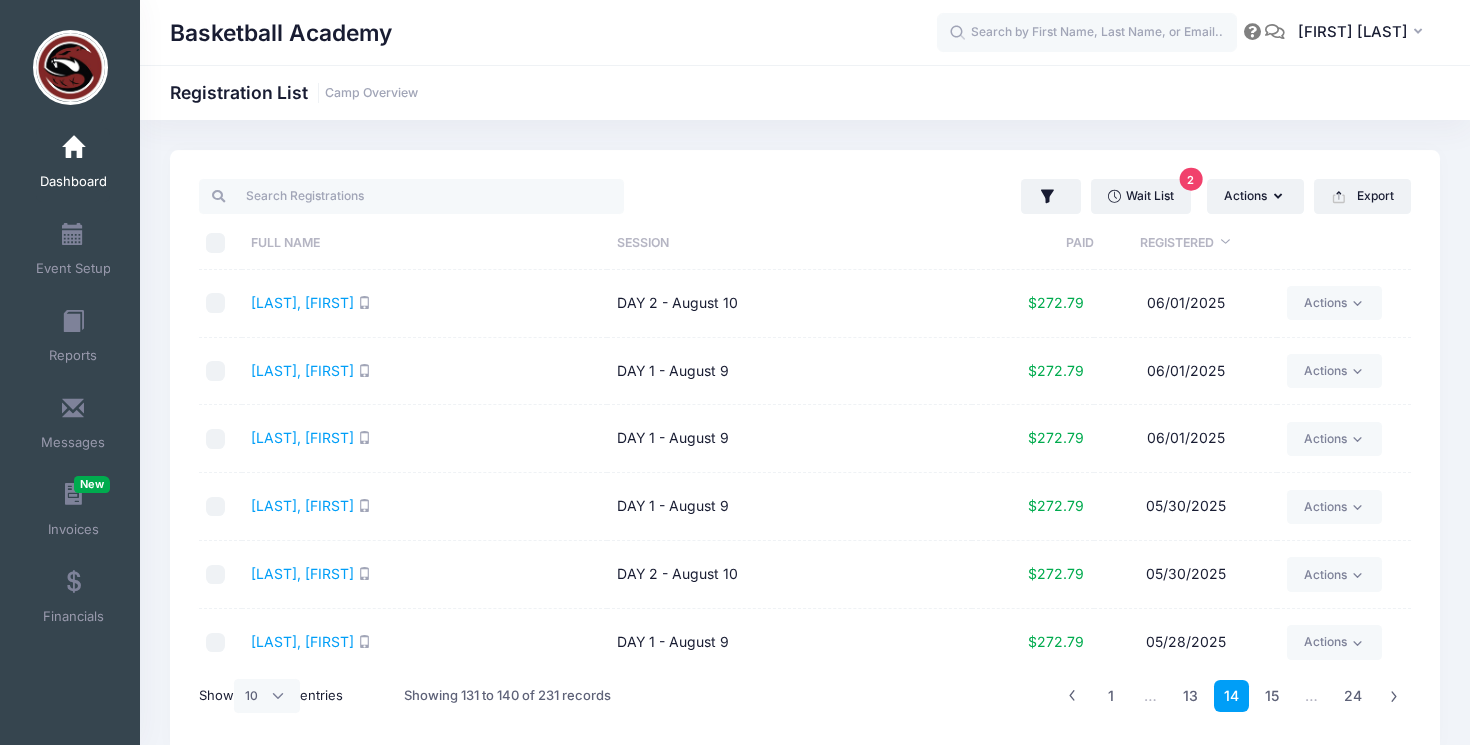 click on "15" at bounding box center (1272, 696) 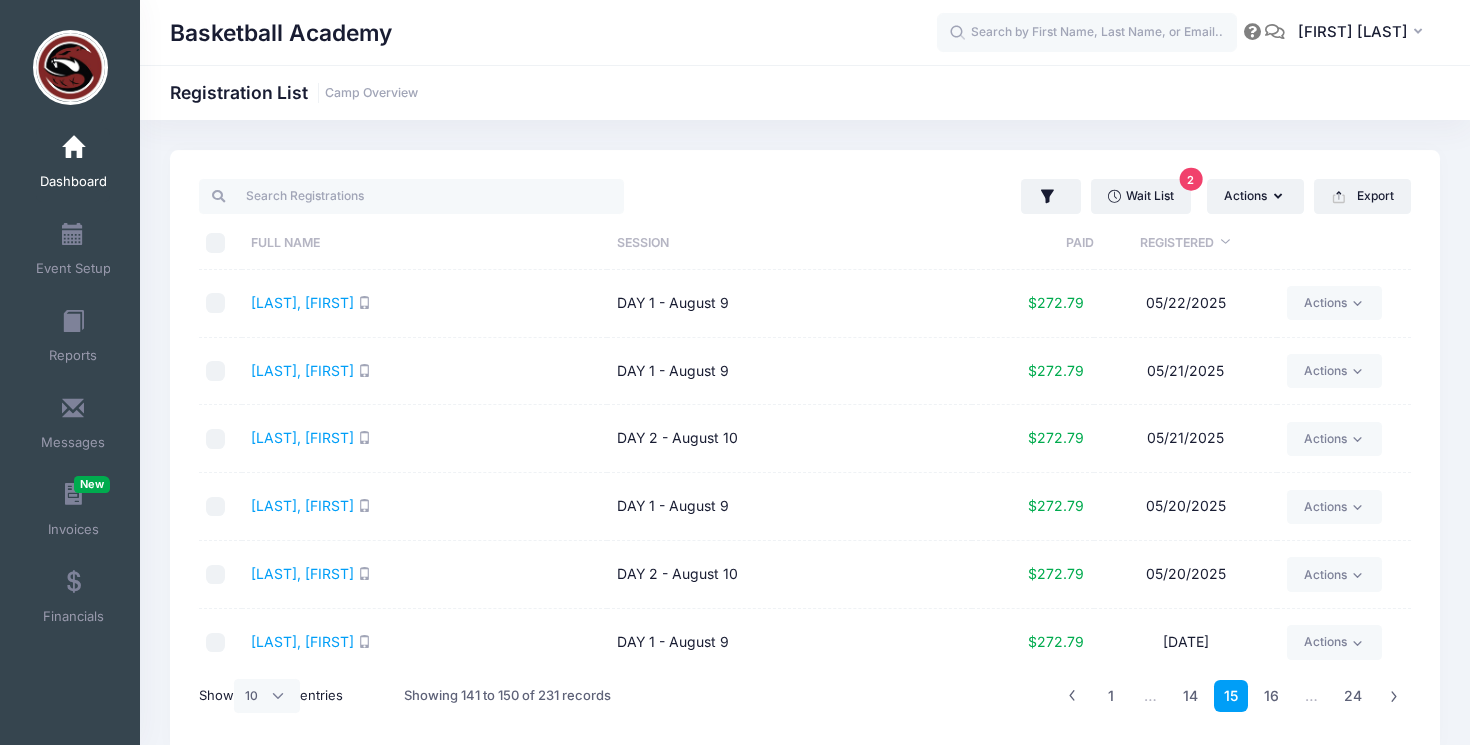 click on "16" at bounding box center [1271, 696] 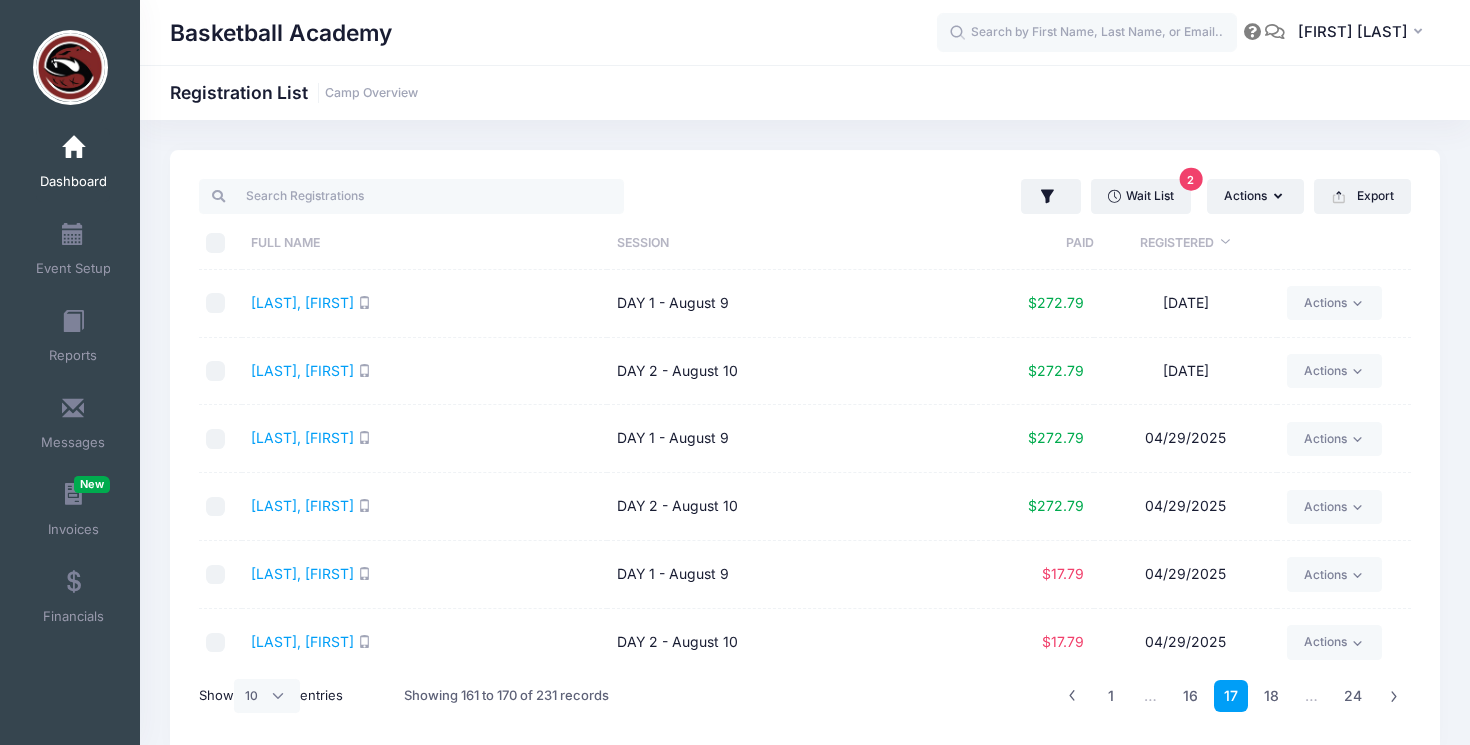 click on "18" at bounding box center (1271, 696) 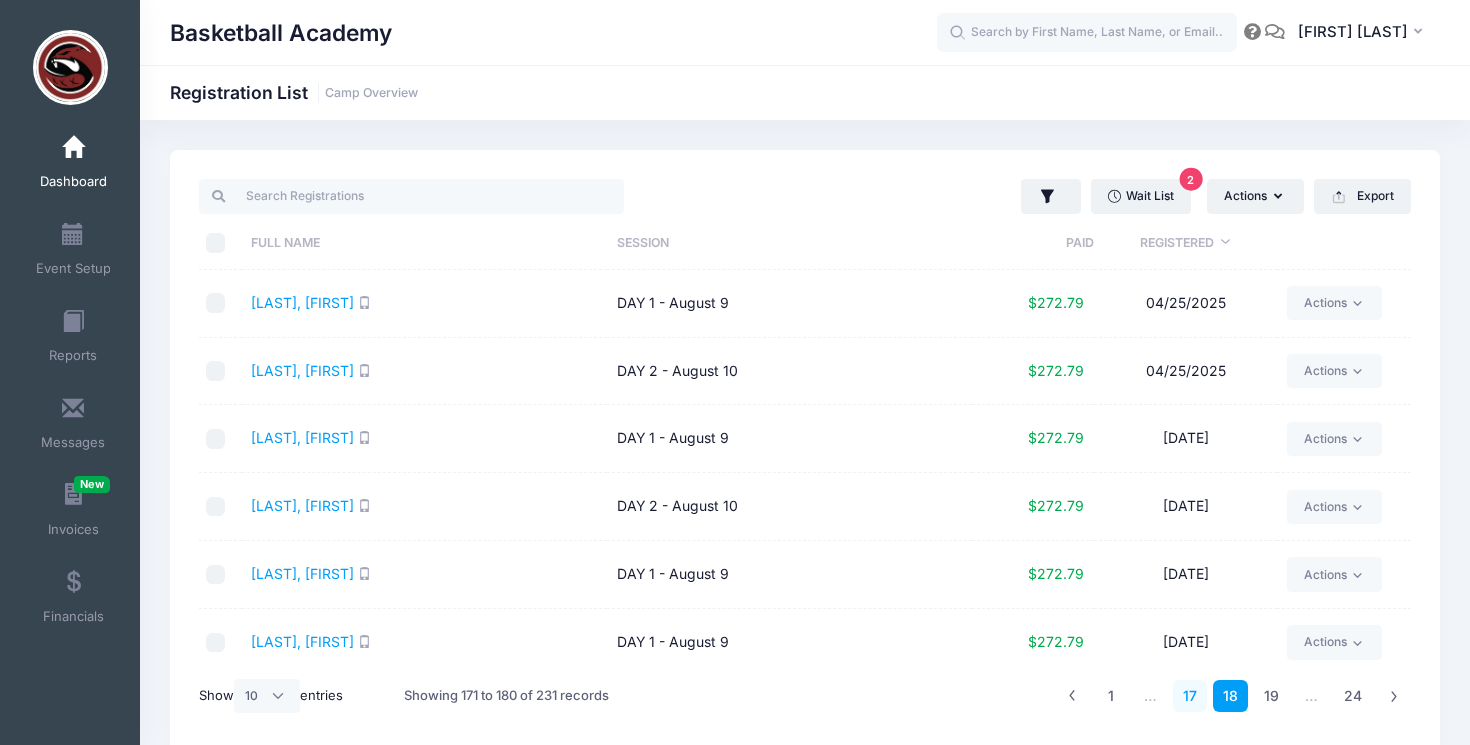 click on "17" at bounding box center (1190, 696) 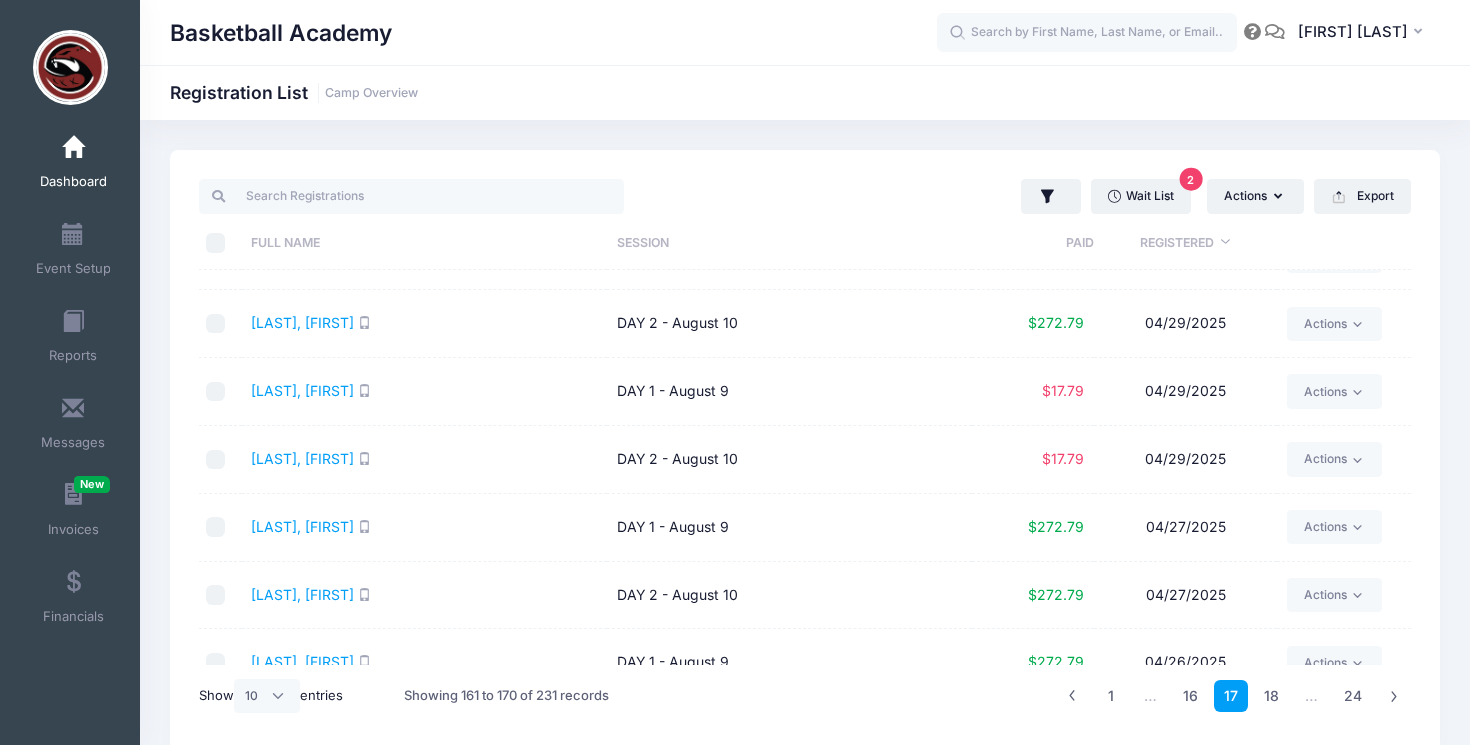 scroll, scrollTop: 282, scrollLeft: 0, axis: vertical 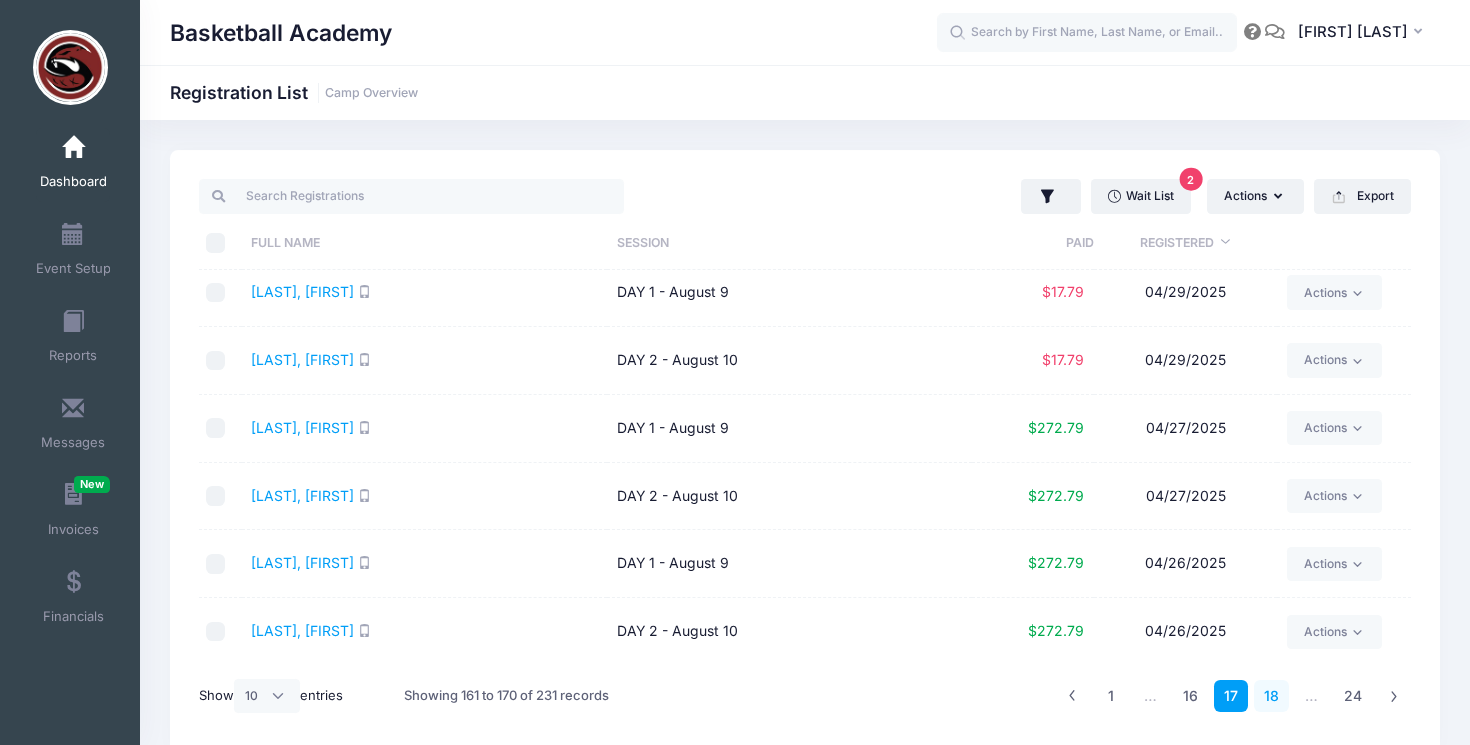 click on "18" at bounding box center (1271, 696) 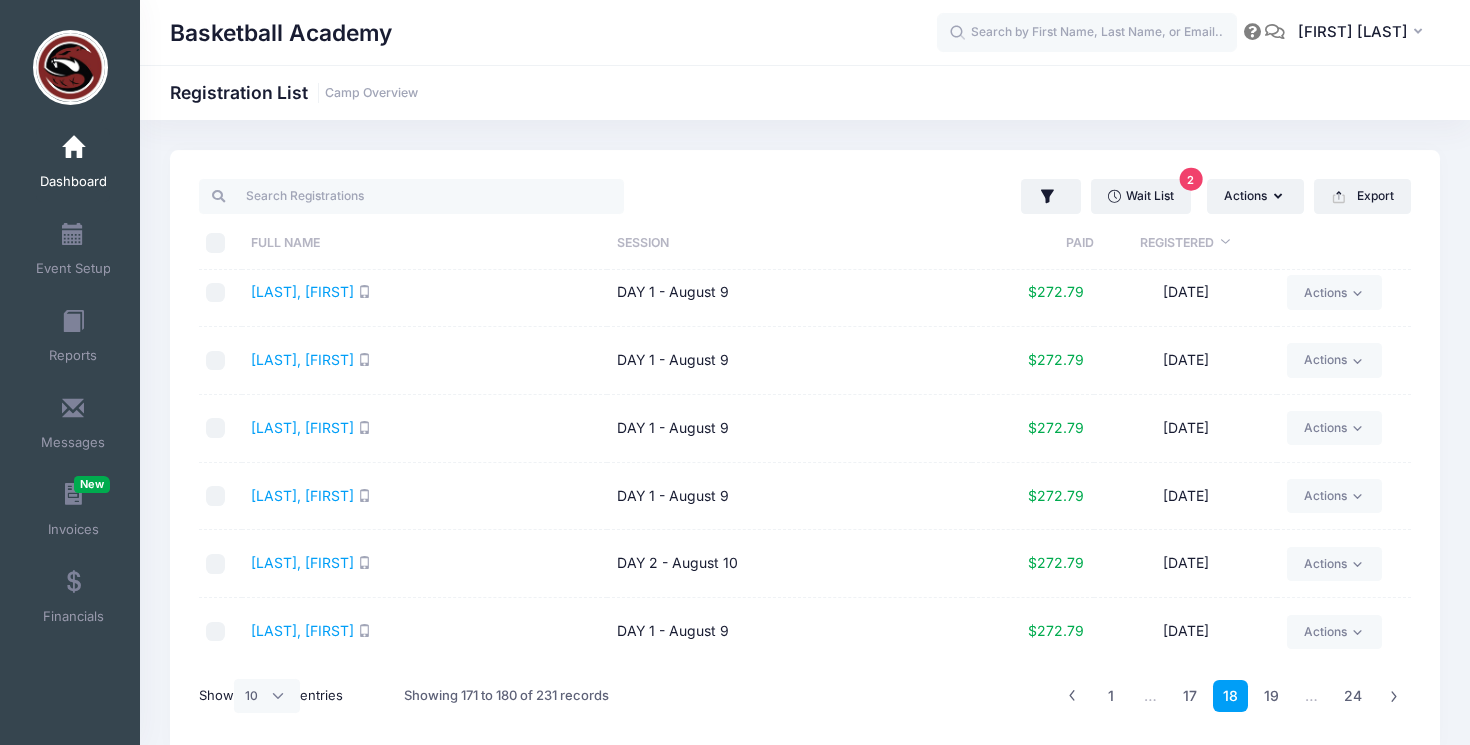 scroll, scrollTop: 84, scrollLeft: 0, axis: vertical 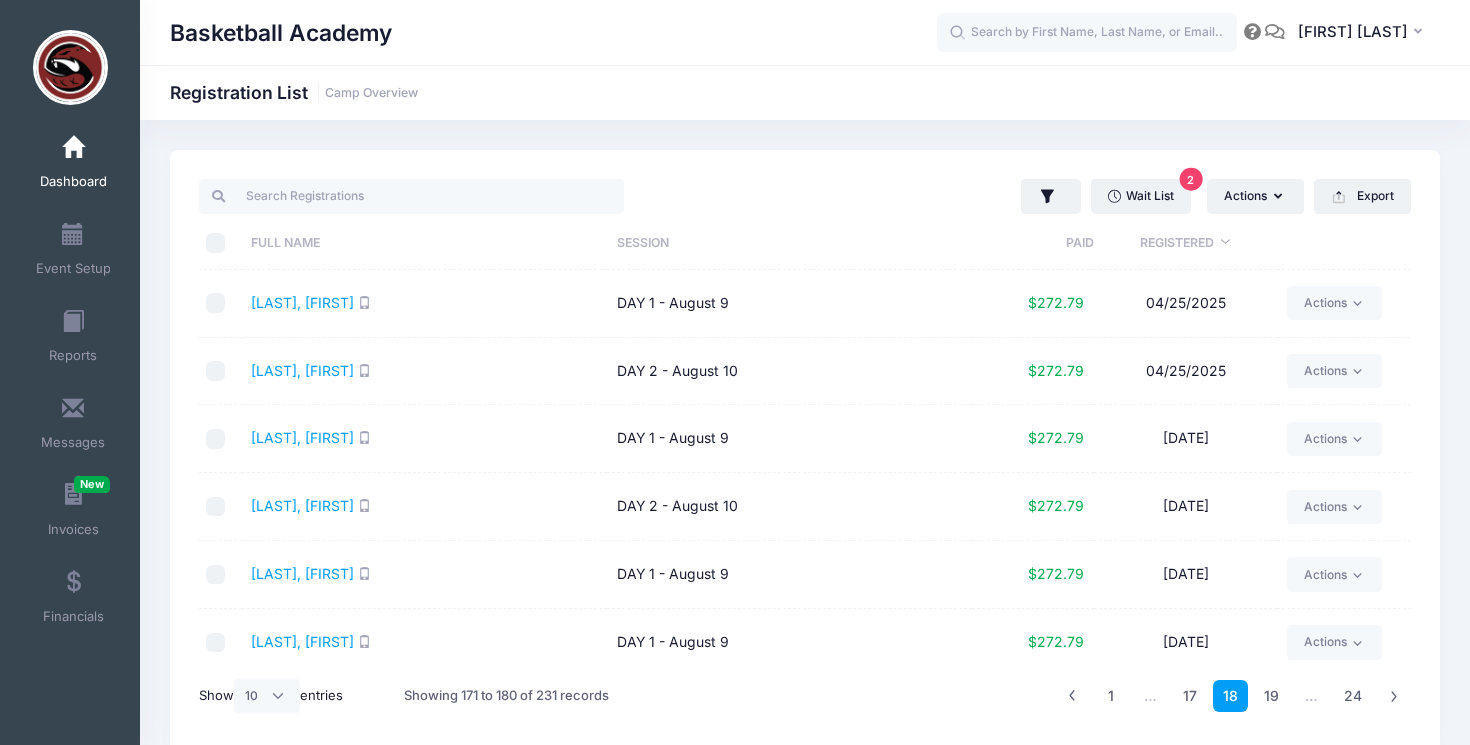 click on "Chan, Lucas" at bounding box center (424, 372) 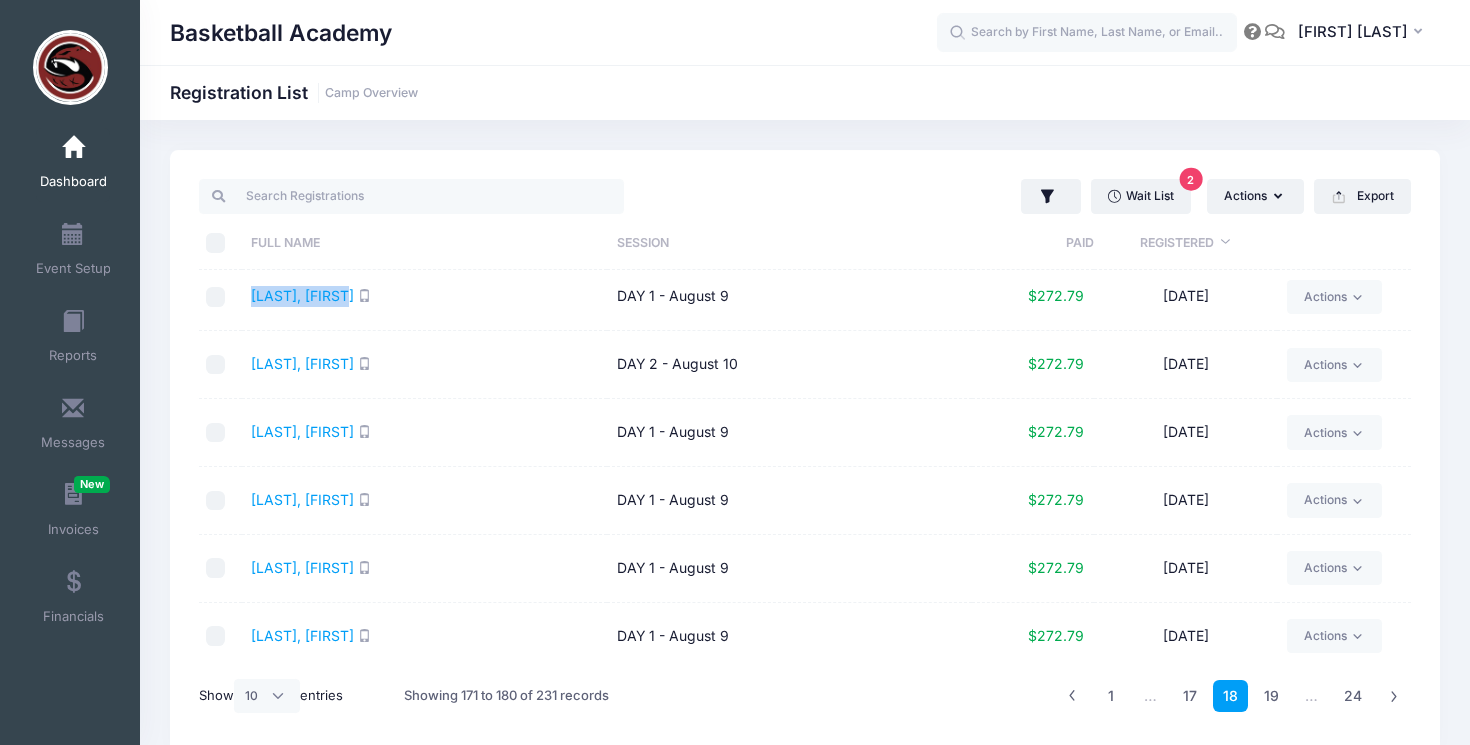 scroll, scrollTop: 140, scrollLeft: 0, axis: vertical 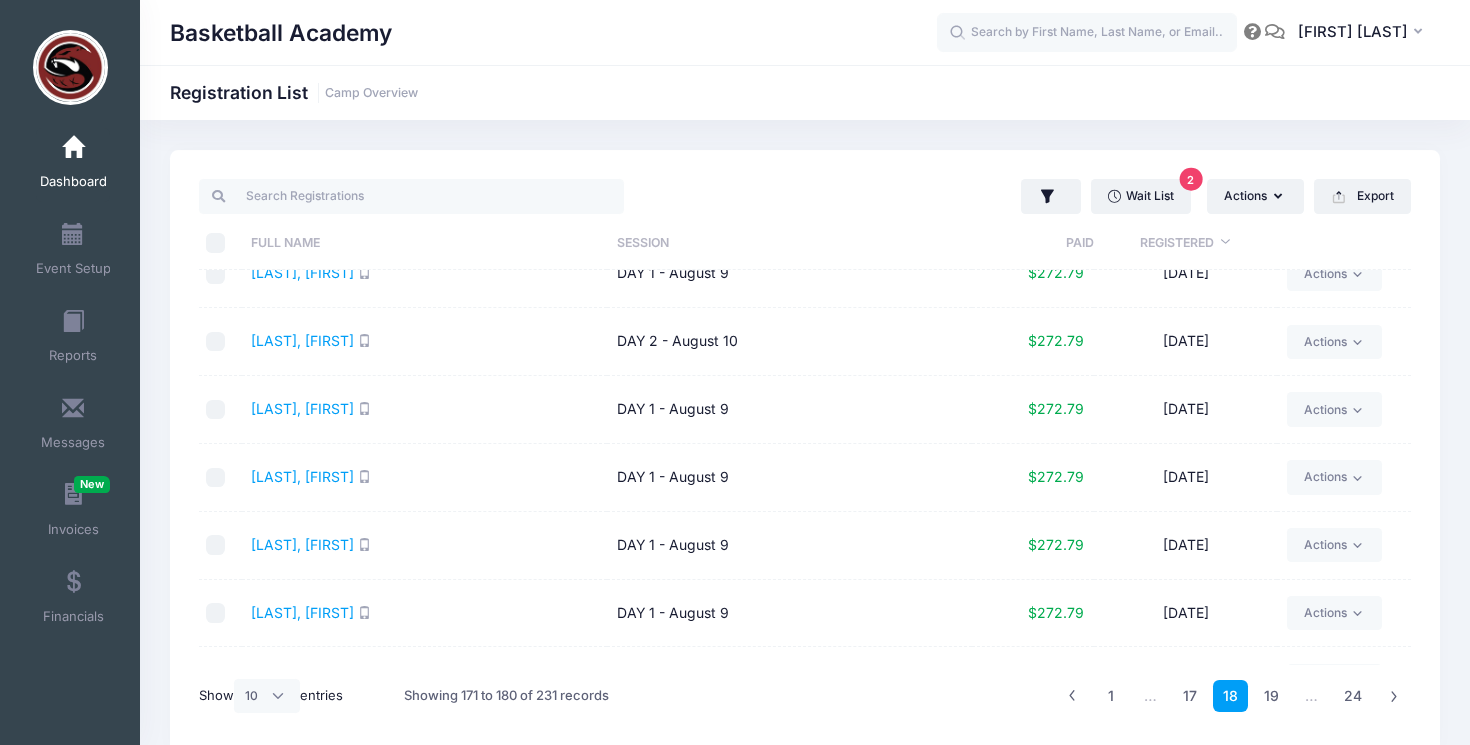 click on "DAY 2 - August 10" at bounding box center [789, 342] 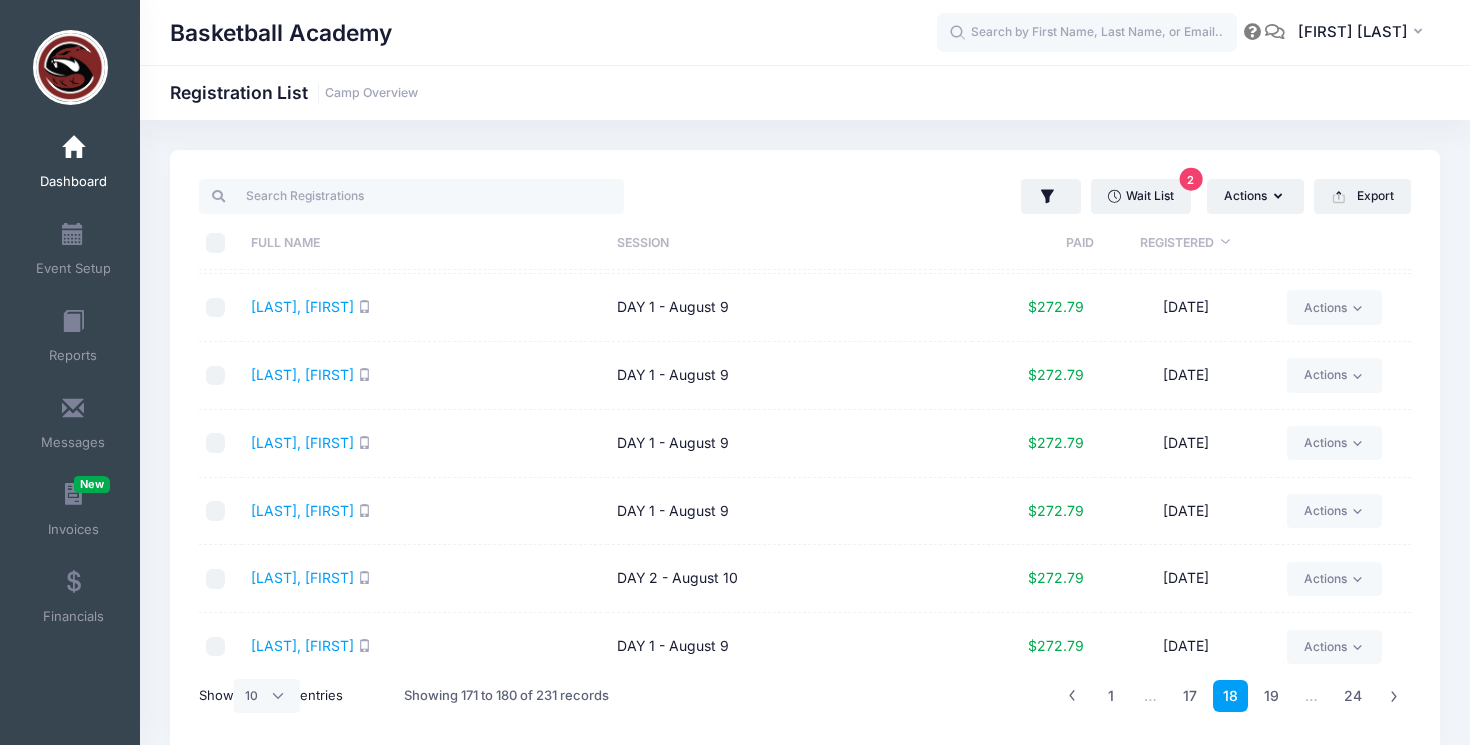 scroll, scrollTop: 262, scrollLeft: 0, axis: vertical 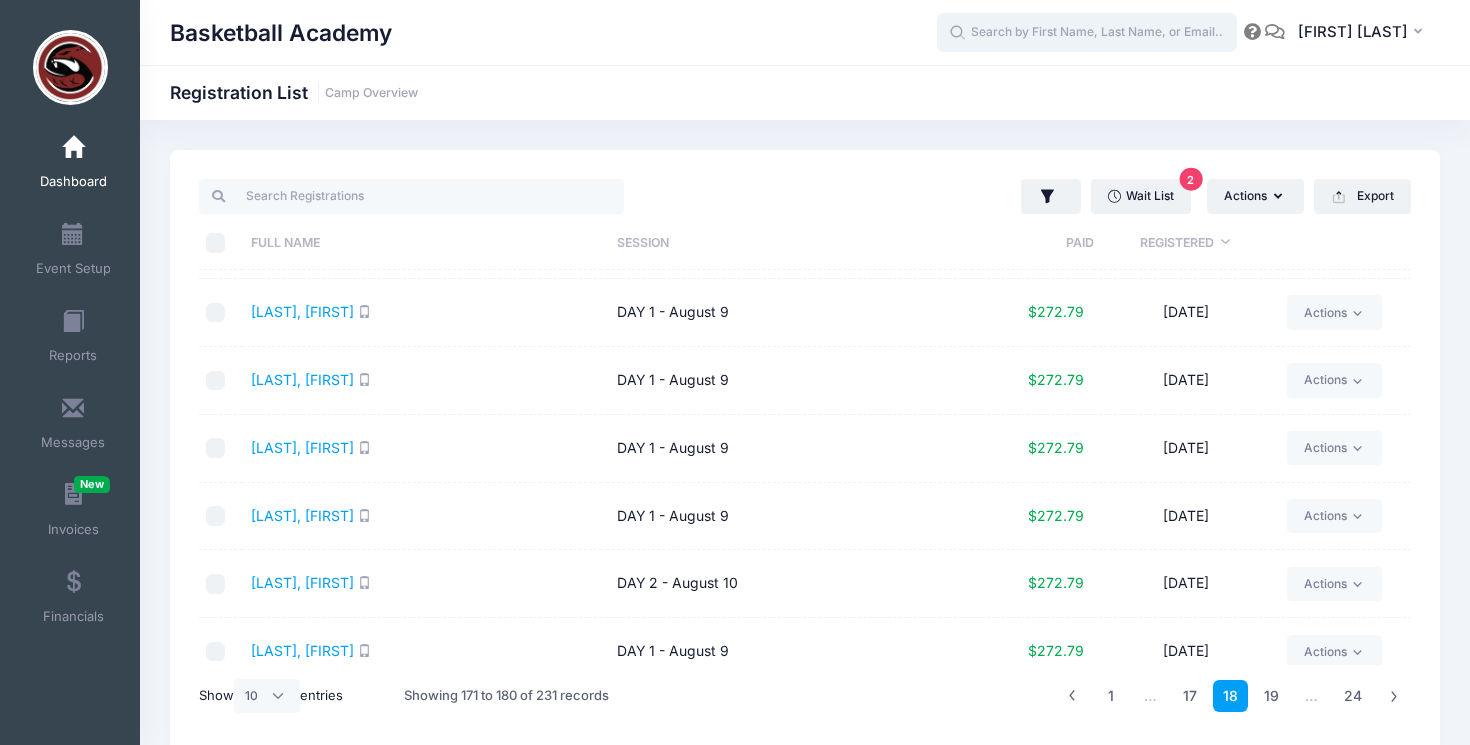 click at bounding box center [1087, 33] 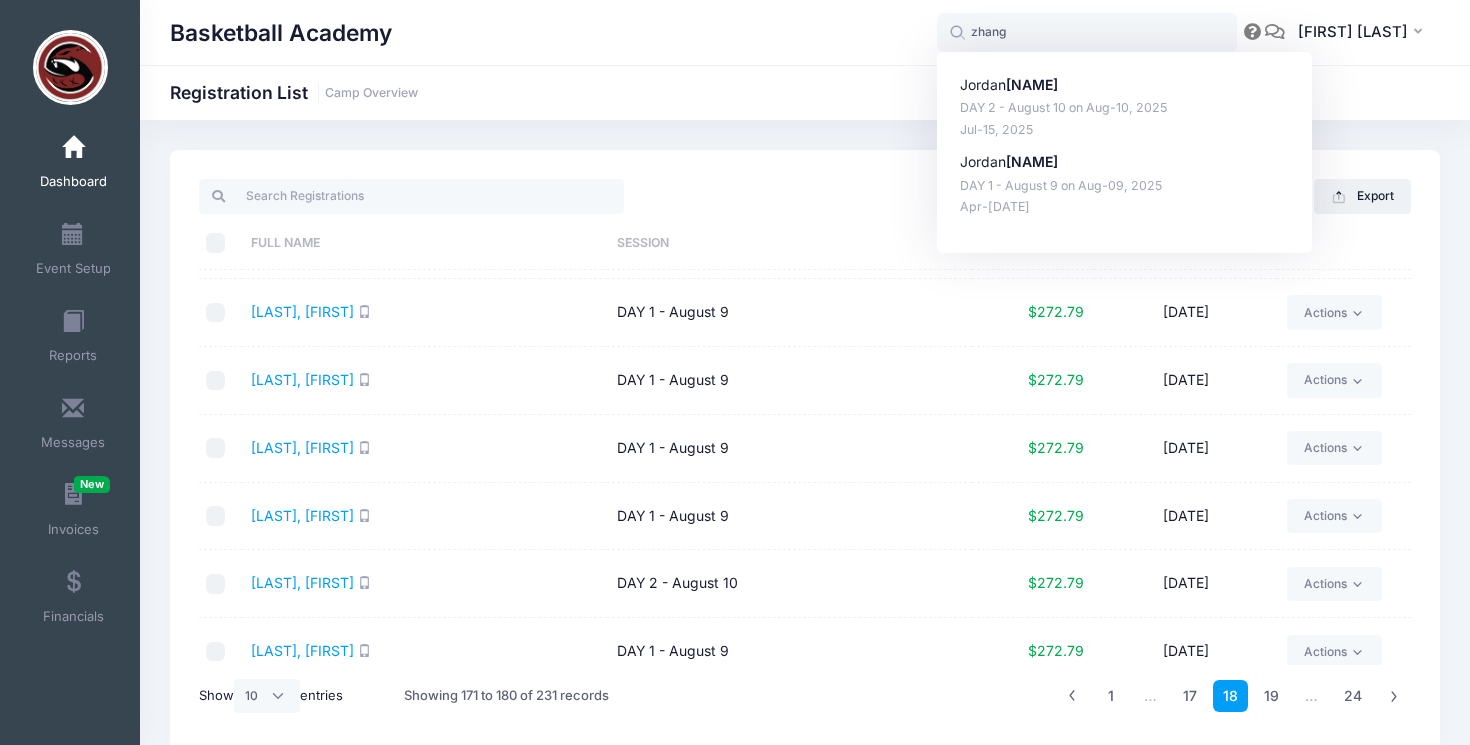 click on "Basketball Academy" at bounding box center [553, 33] 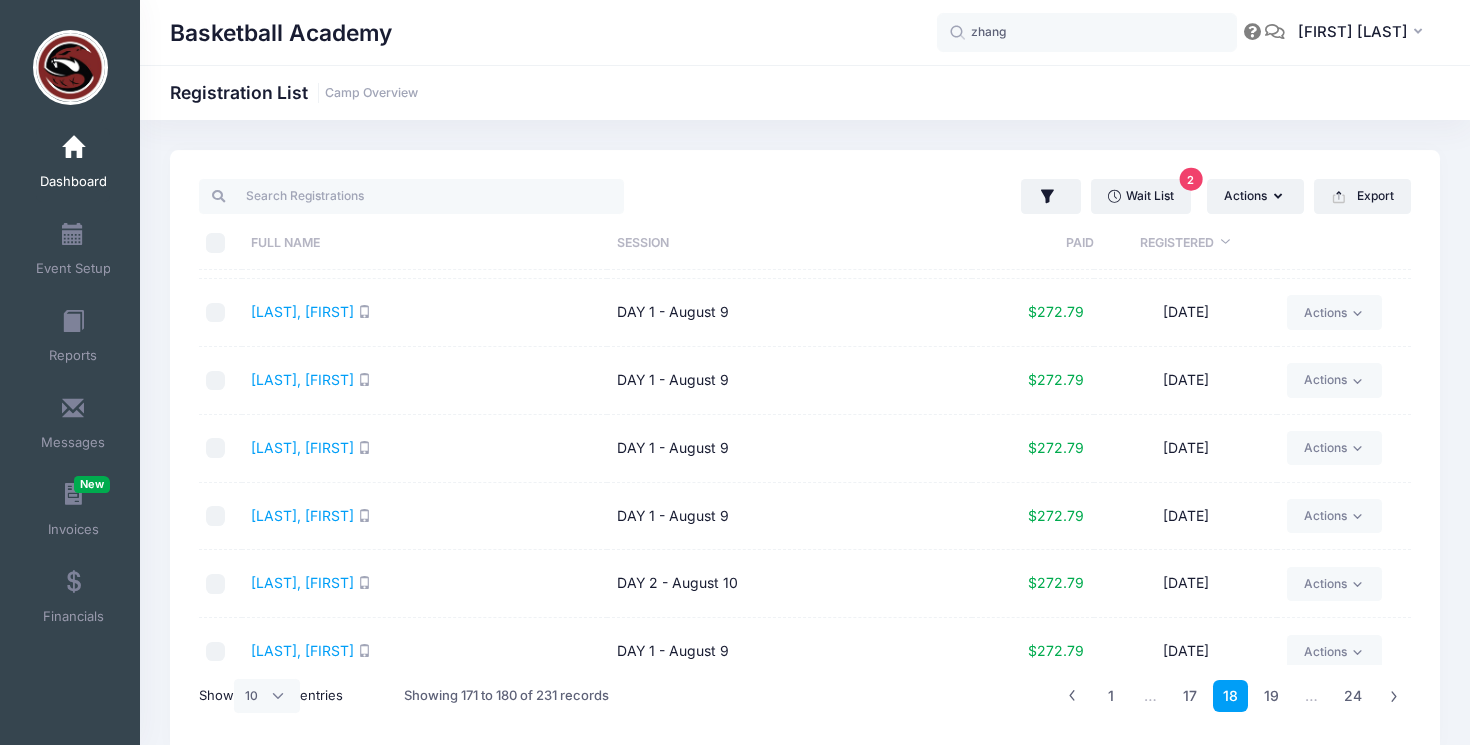 click on "DAY 1 - August 9" at bounding box center (789, 313) 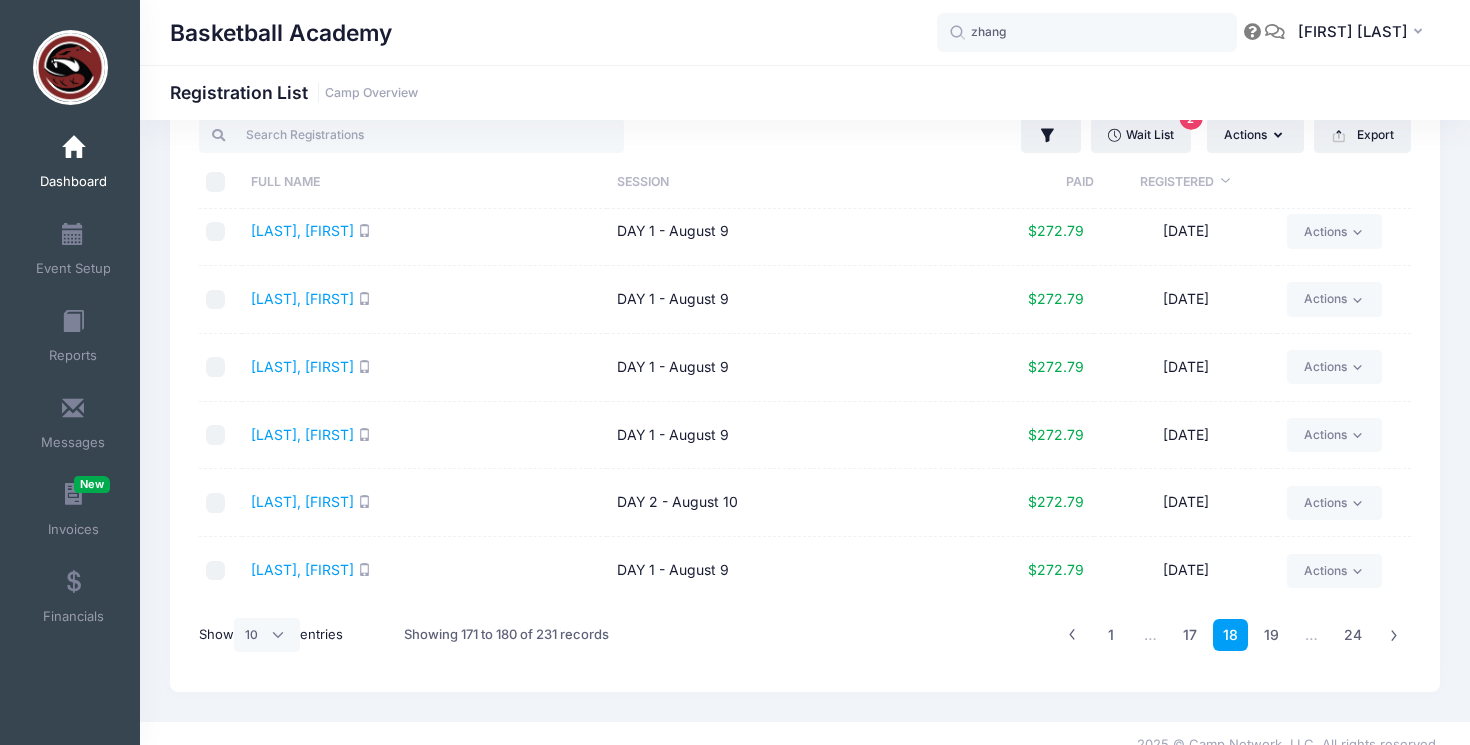 scroll, scrollTop: 82, scrollLeft: 0, axis: vertical 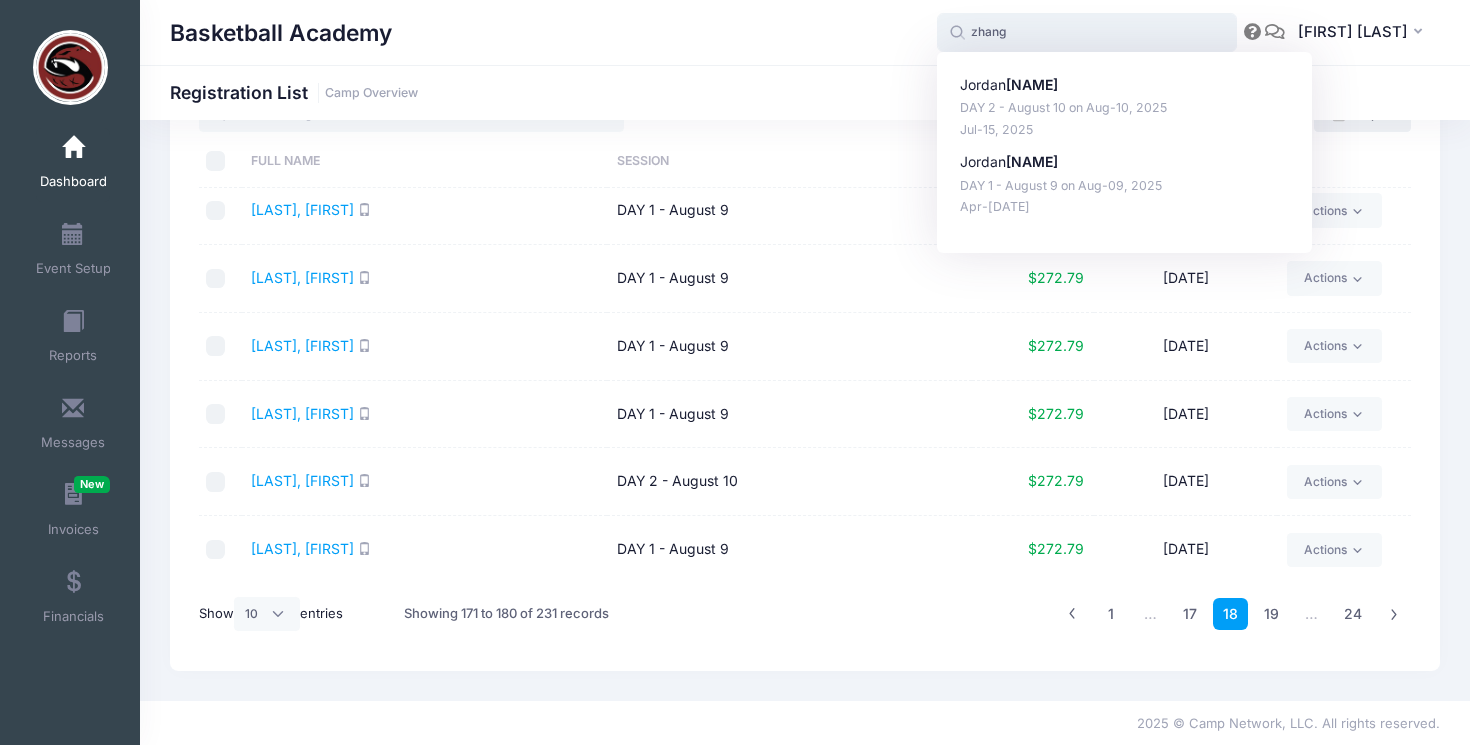 drag, startPoint x: 1009, startPoint y: 32, endPoint x: 946, endPoint y: 32, distance: 63 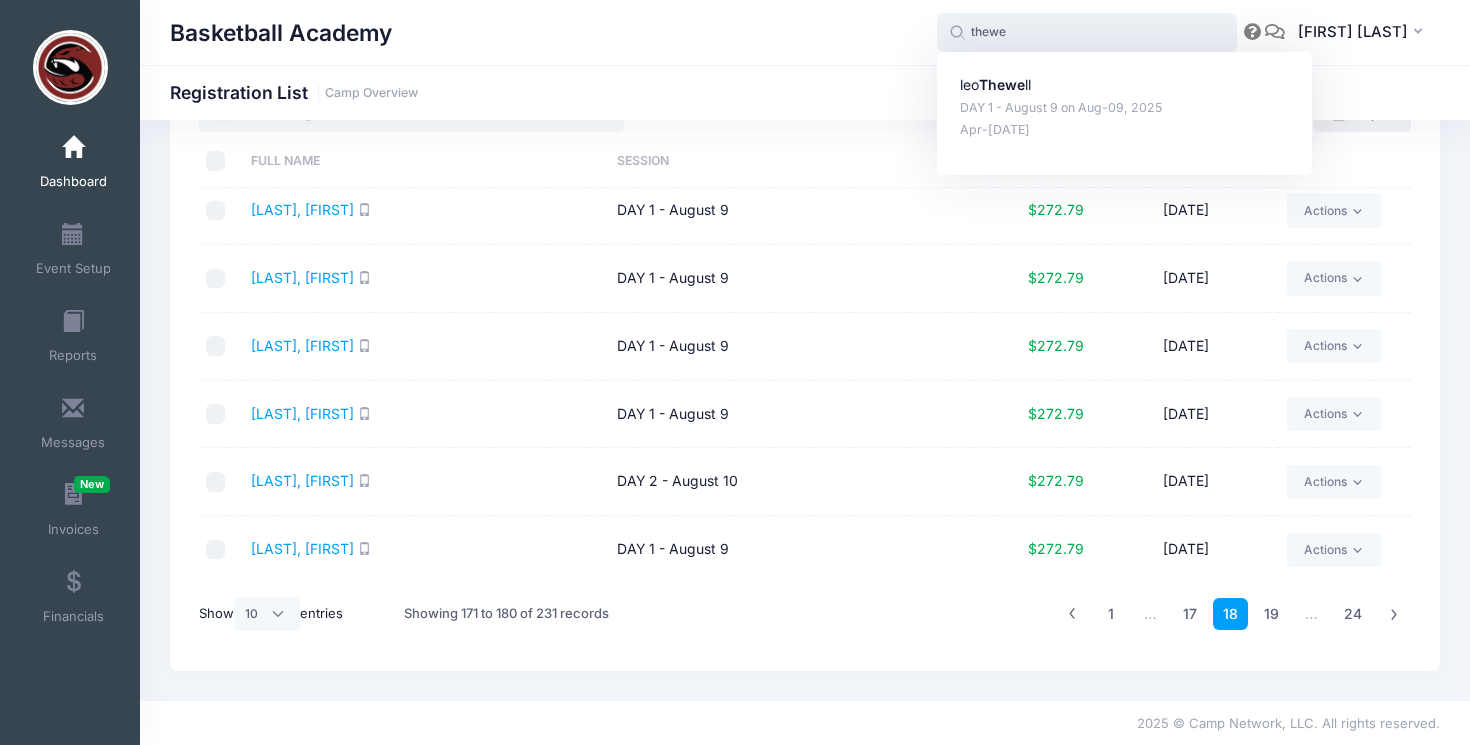 type on "thewe" 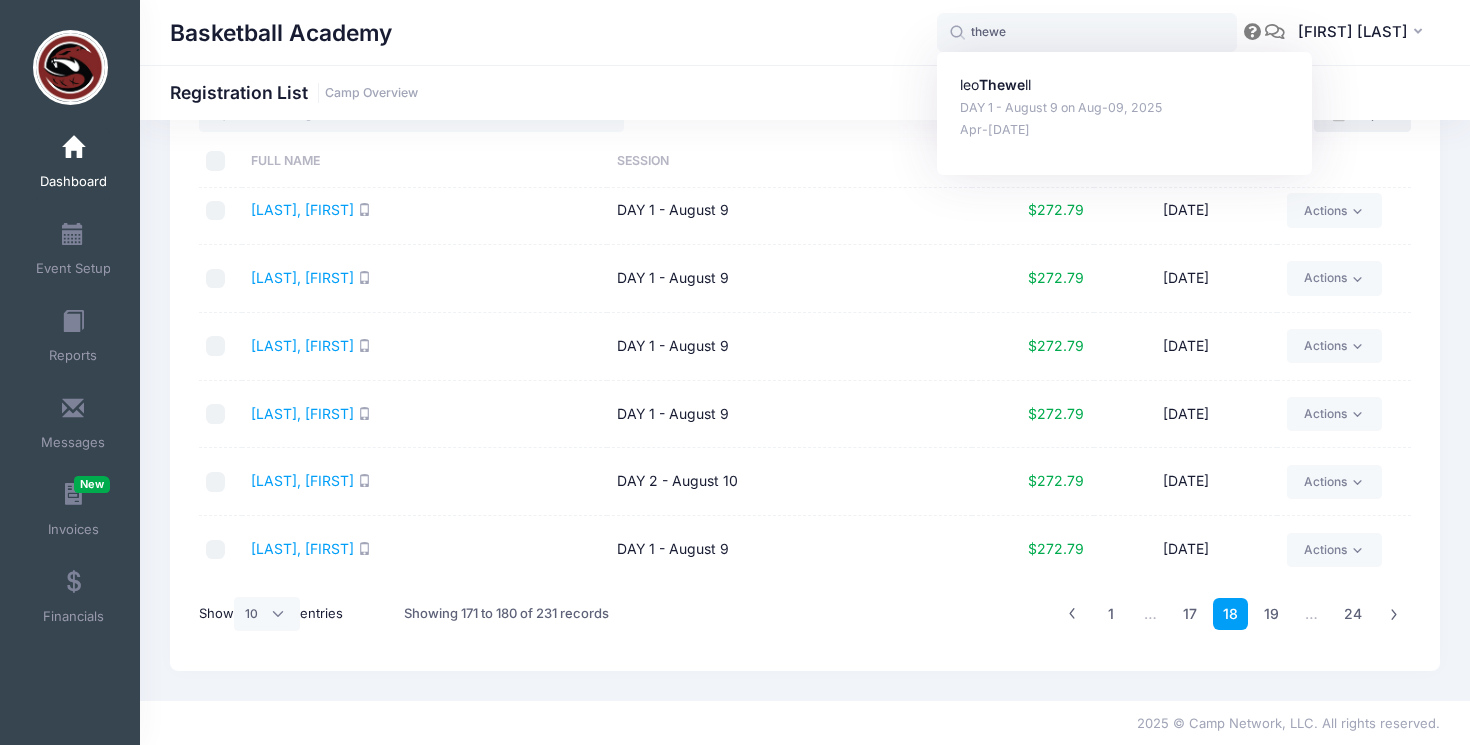 click on "Basketball Academy
thewe thewe leo  Thewe ll DAY 1 - August 9 on Aug-09, 2025 Apr-24, 2025
LA Larry Anderson" at bounding box center (805, 32) 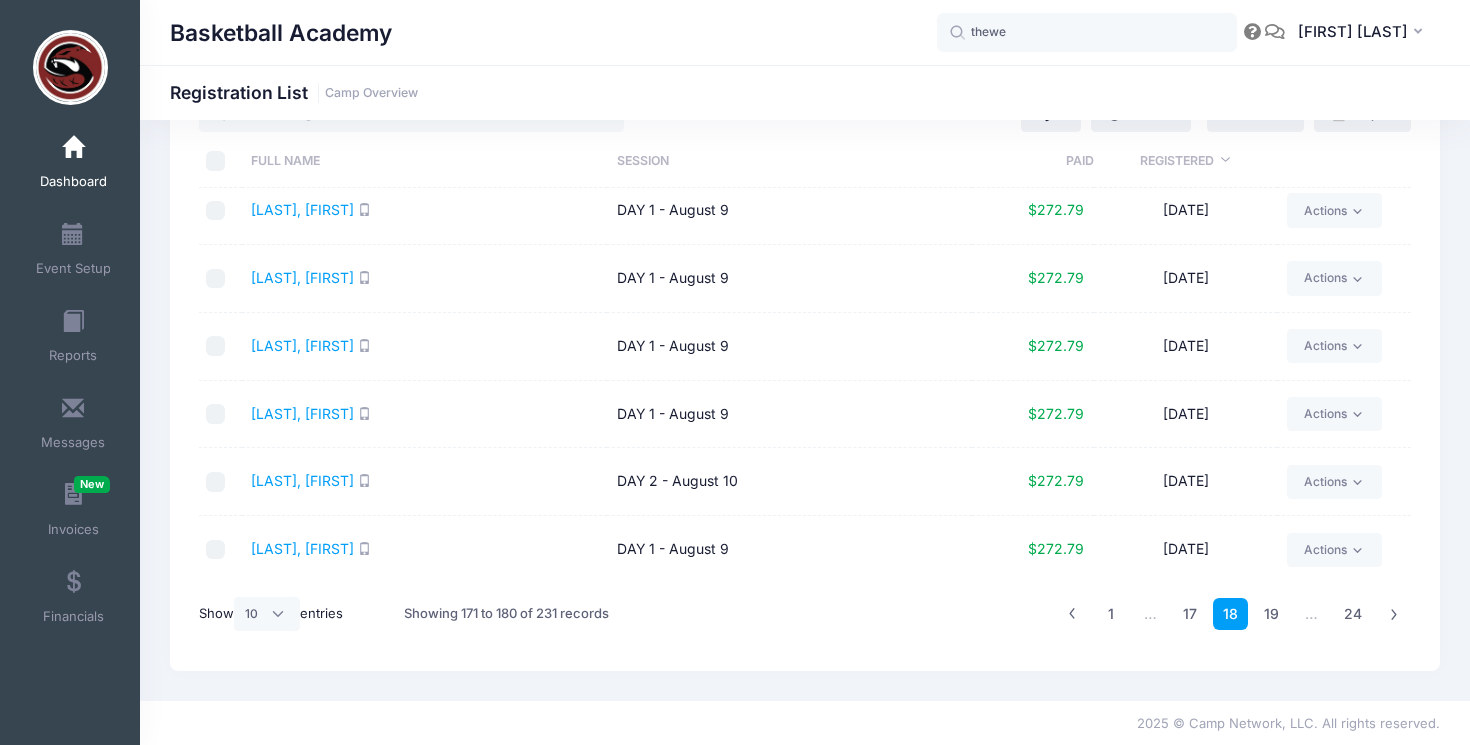 click on "Yuan, Baron" at bounding box center [424, 347] 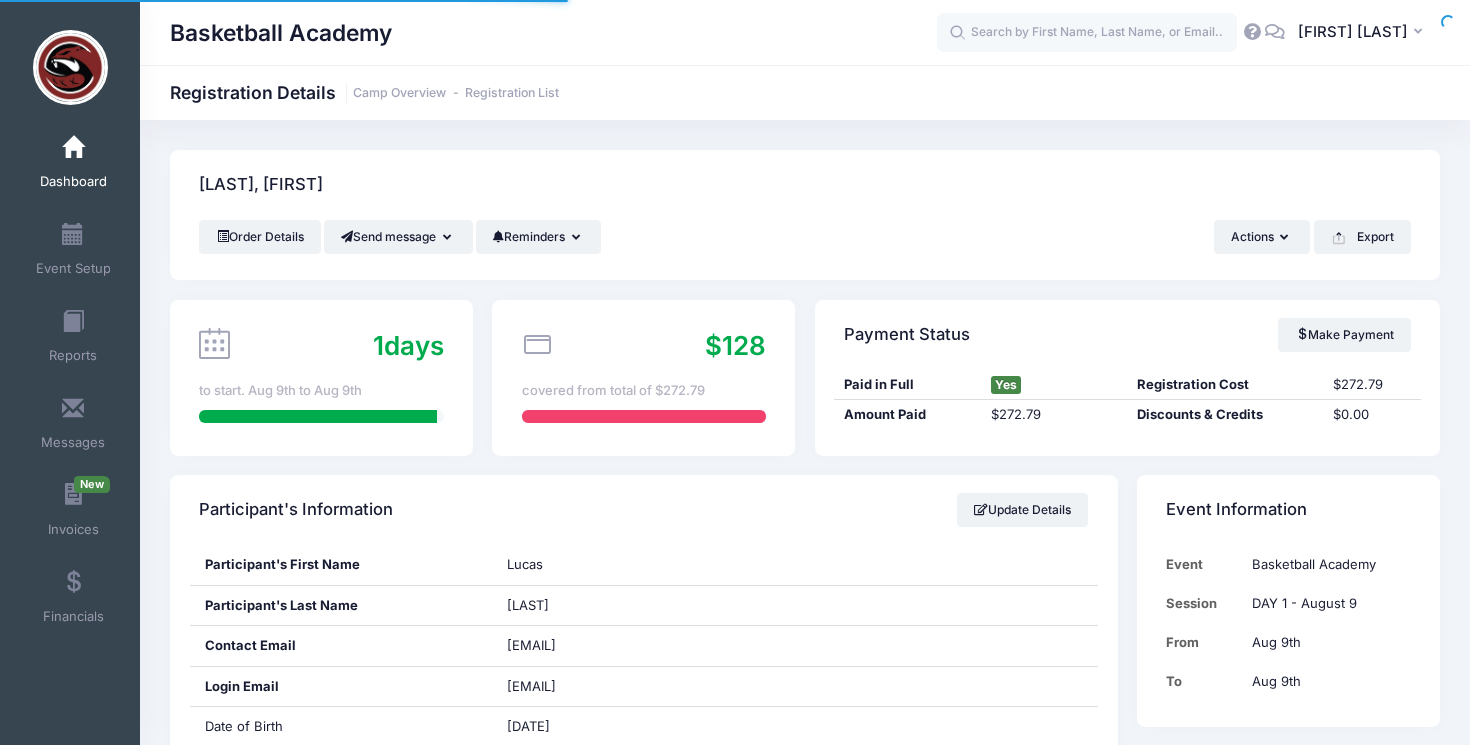 scroll, scrollTop: 0, scrollLeft: 0, axis: both 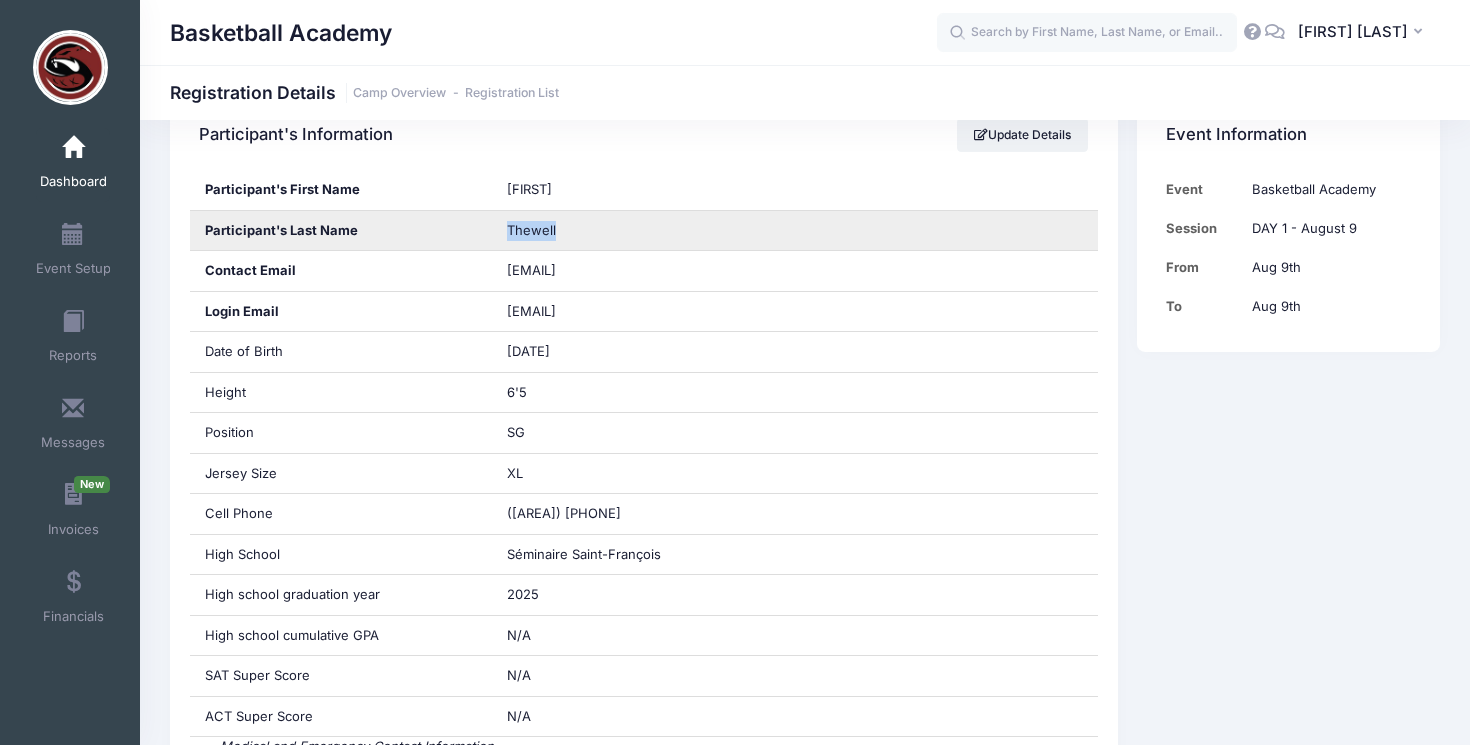 drag, startPoint x: 534, startPoint y: 229, endPoint x: 460, endPoint y: 229, distance: 74 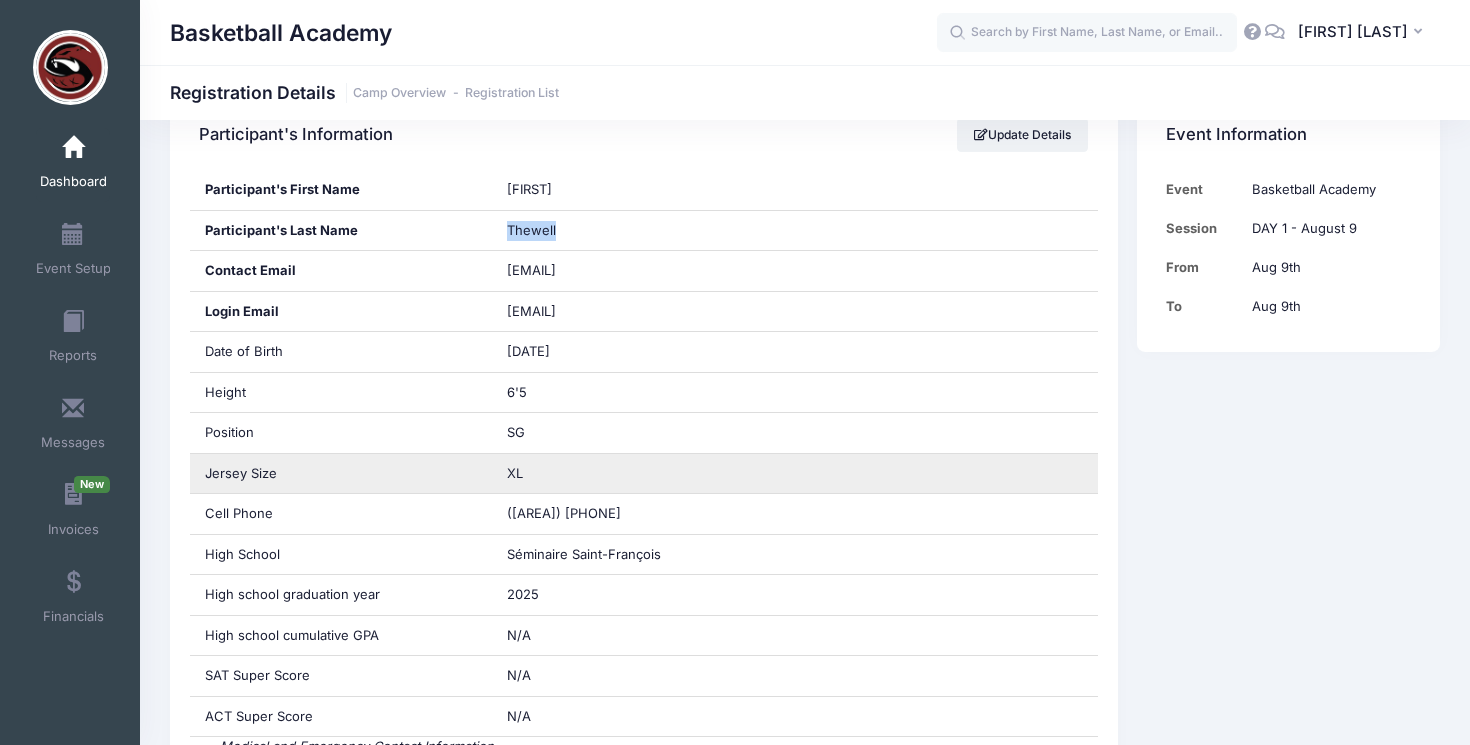click on "XL" at bounding box center [795, 474] 